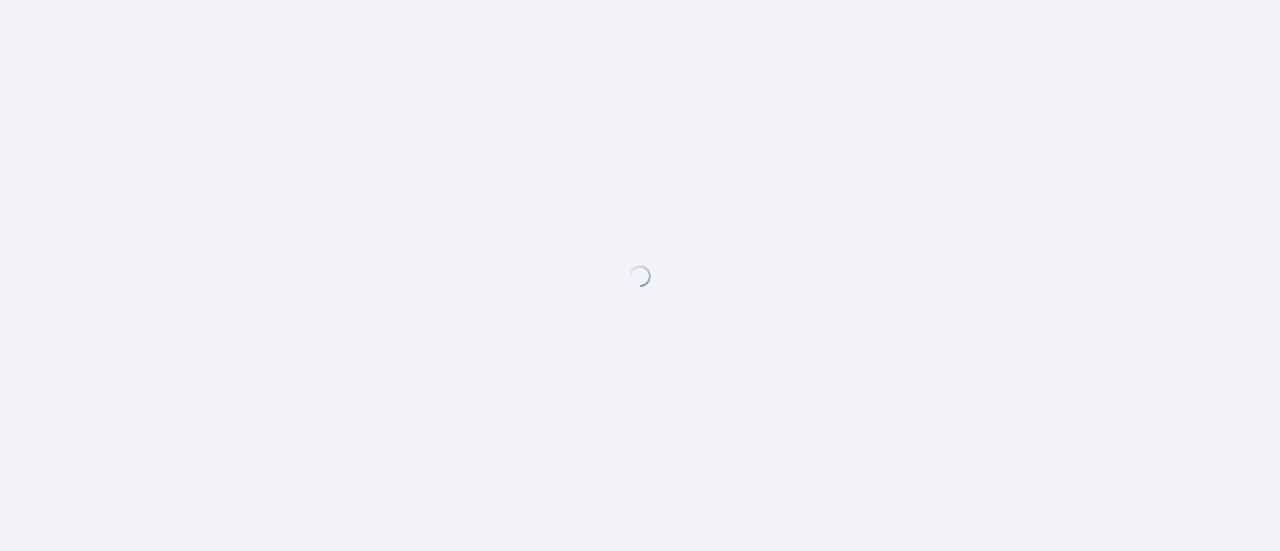 scroll, scrollTop: 0, scrollLeft: 0, axis: both 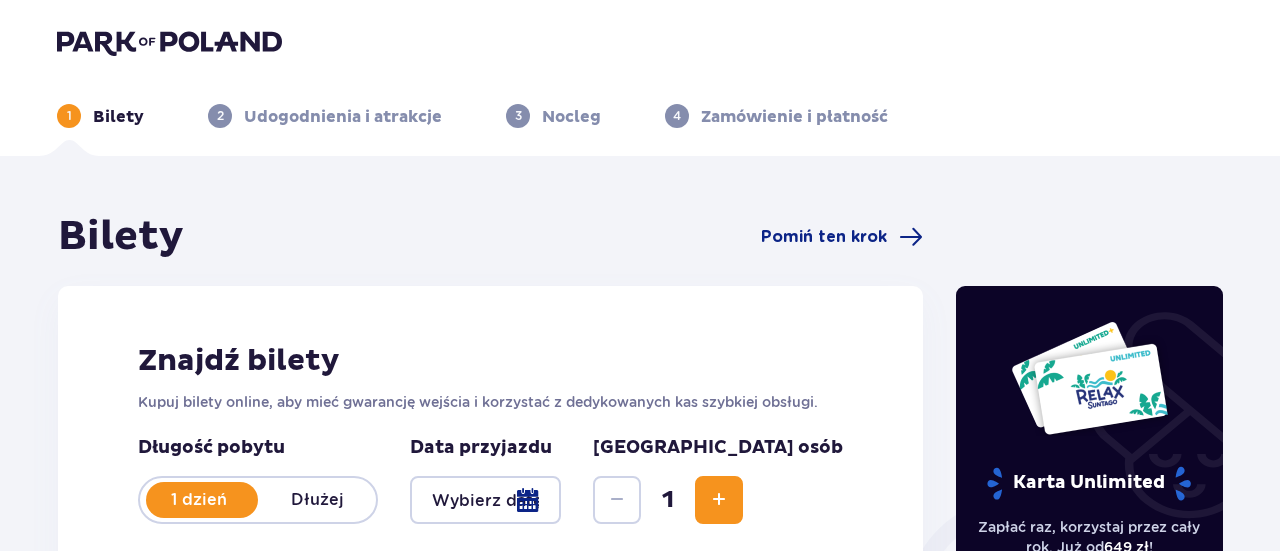 type on "12.07.25" 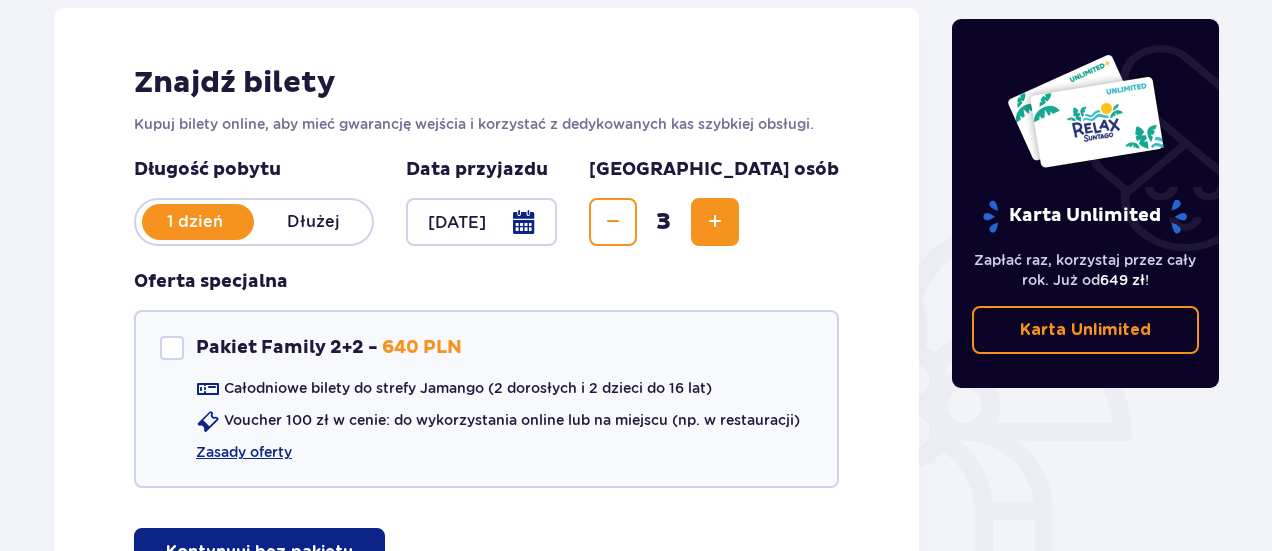 scroll, scrollTop: 378, scrollLeft: 0, axis: vertical 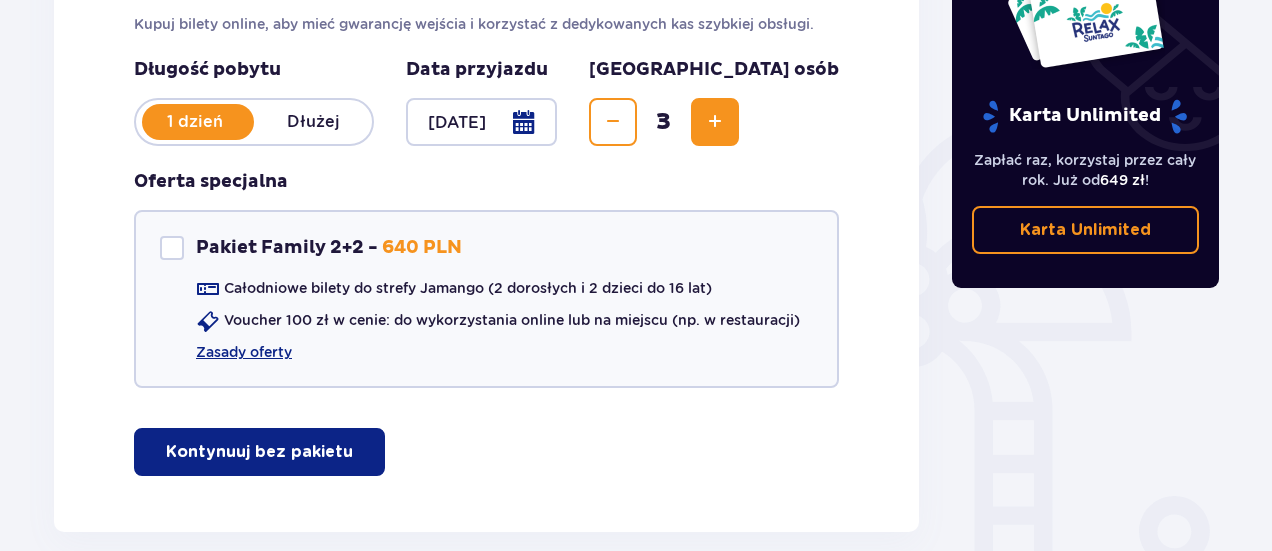 click on "Kontynuuj bez pakietu" at bounding box center (259, 452) 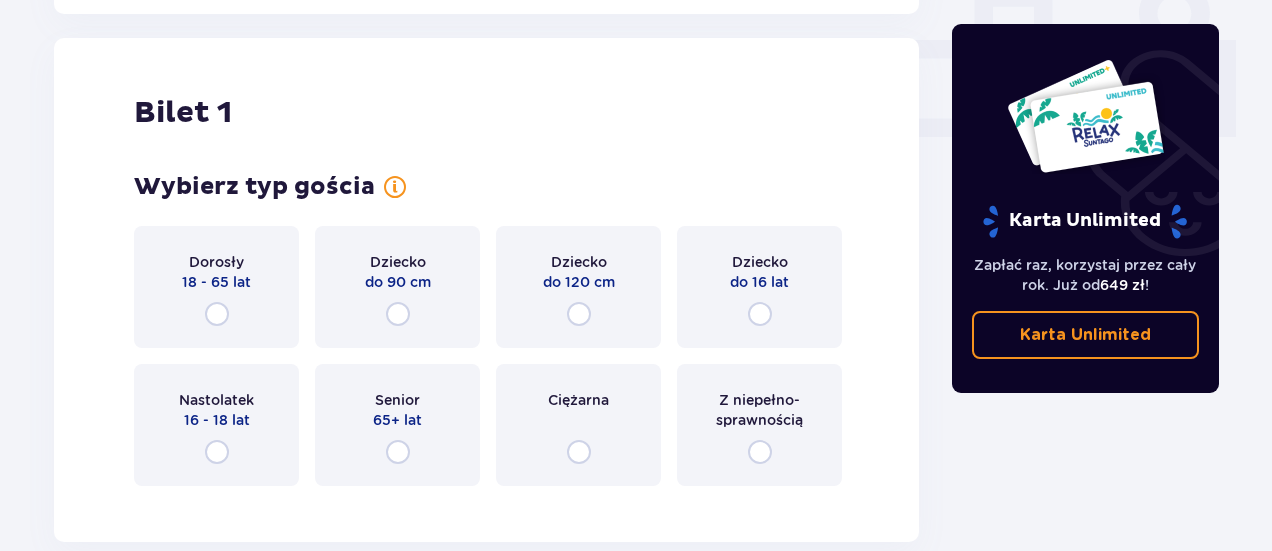 scroll, scrollTop: 910, scrollLeft: 0, axis: vertical 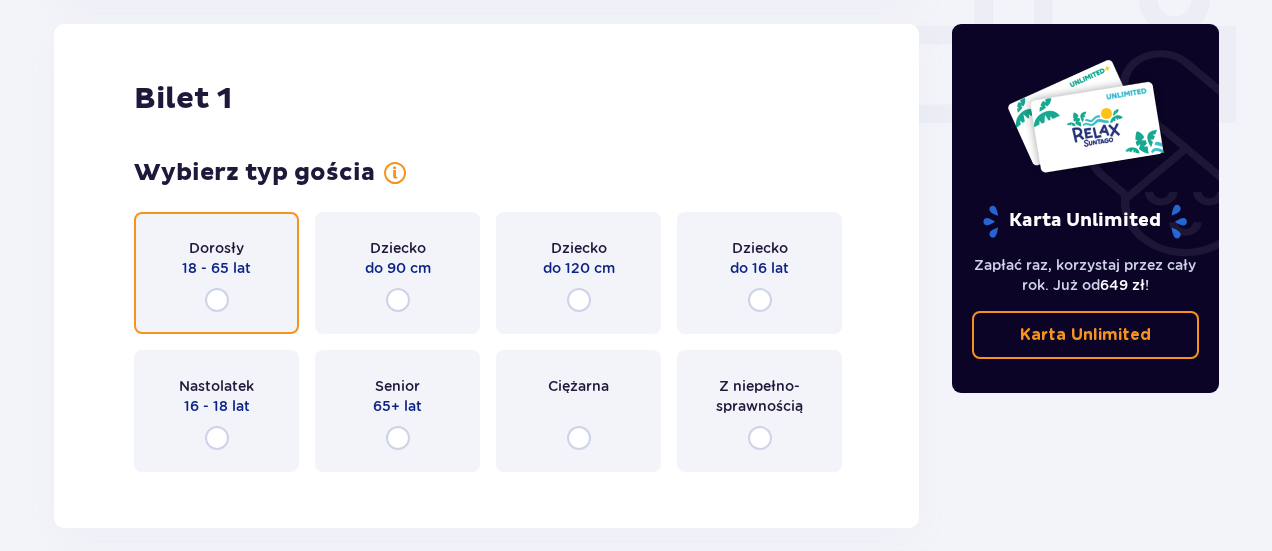 click at bounding box center [217, 300] 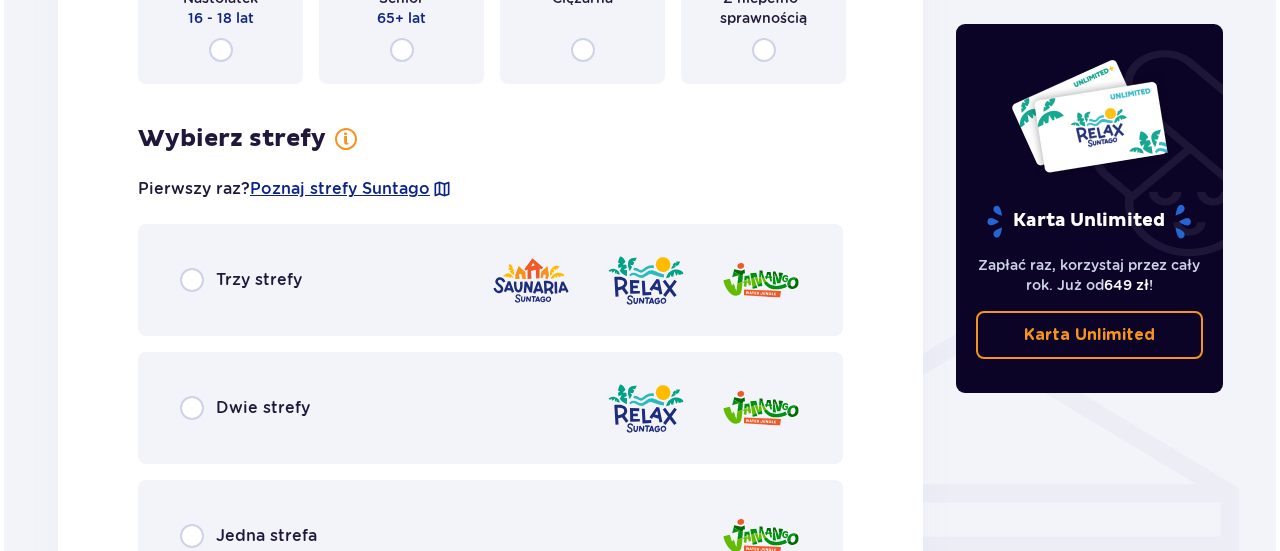 scroll, scrollTop: 1398, scrollLeft: 0, axis: vertical 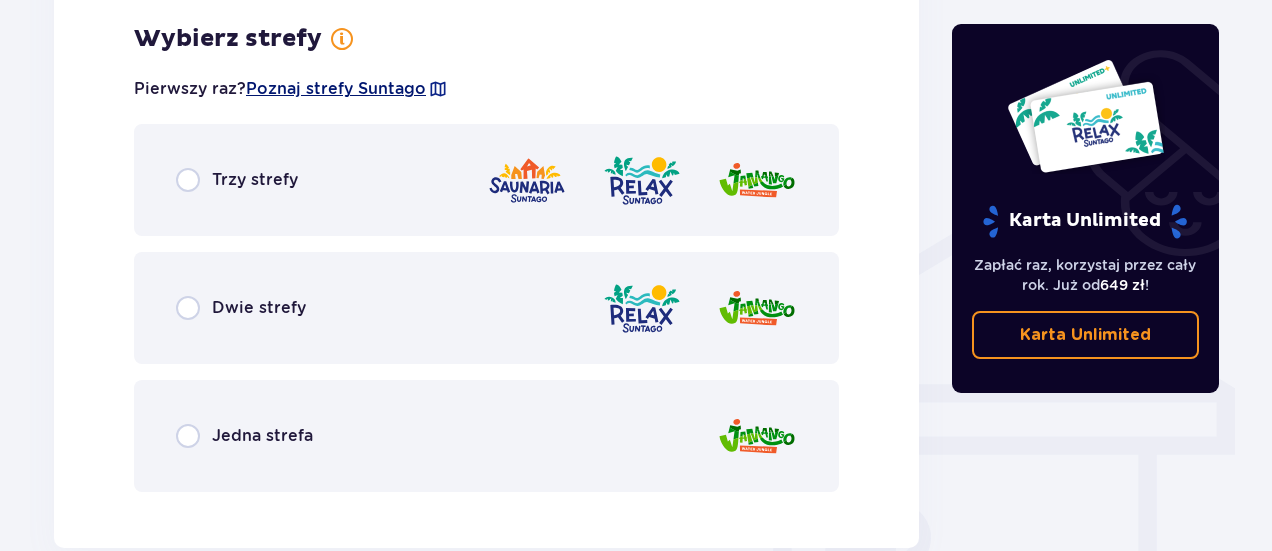 click on "Poznaj strefy Suntago" at bounding box center [336, 89] 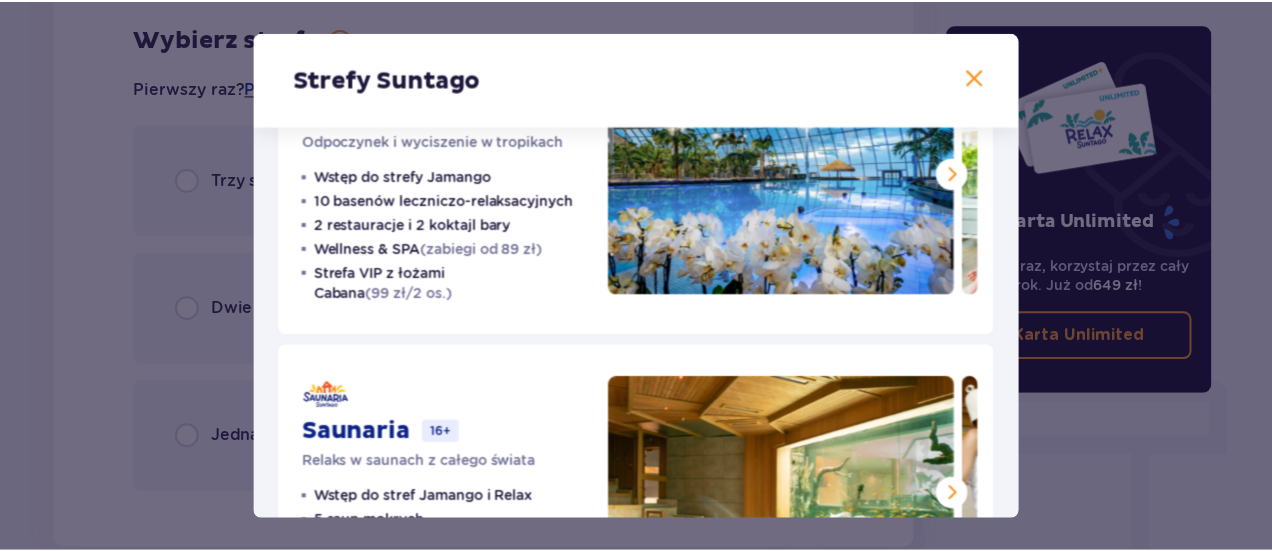 scroll, scrollTop: 296, scrollLeft: 0, axis: vertical 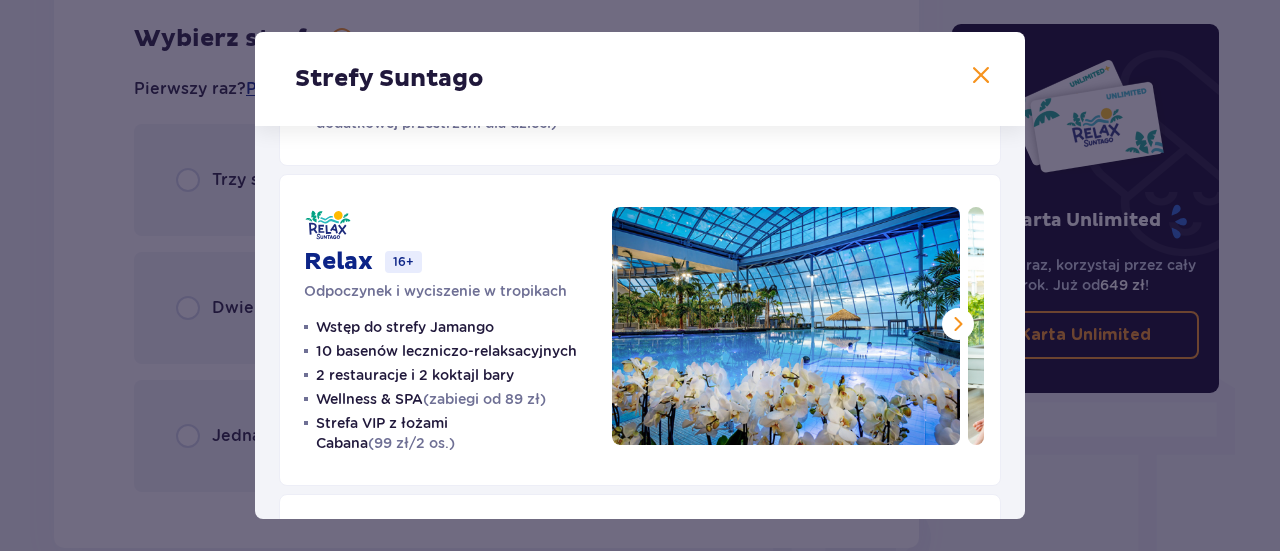 click at bounding box center [981, 76] 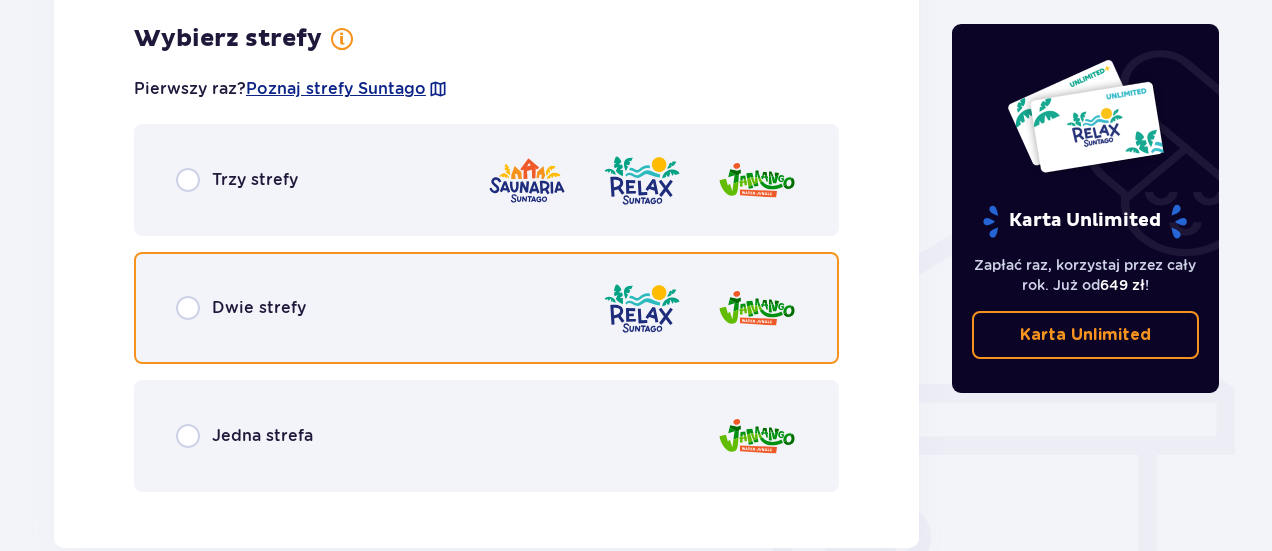 click at bounding box center [188, 308] 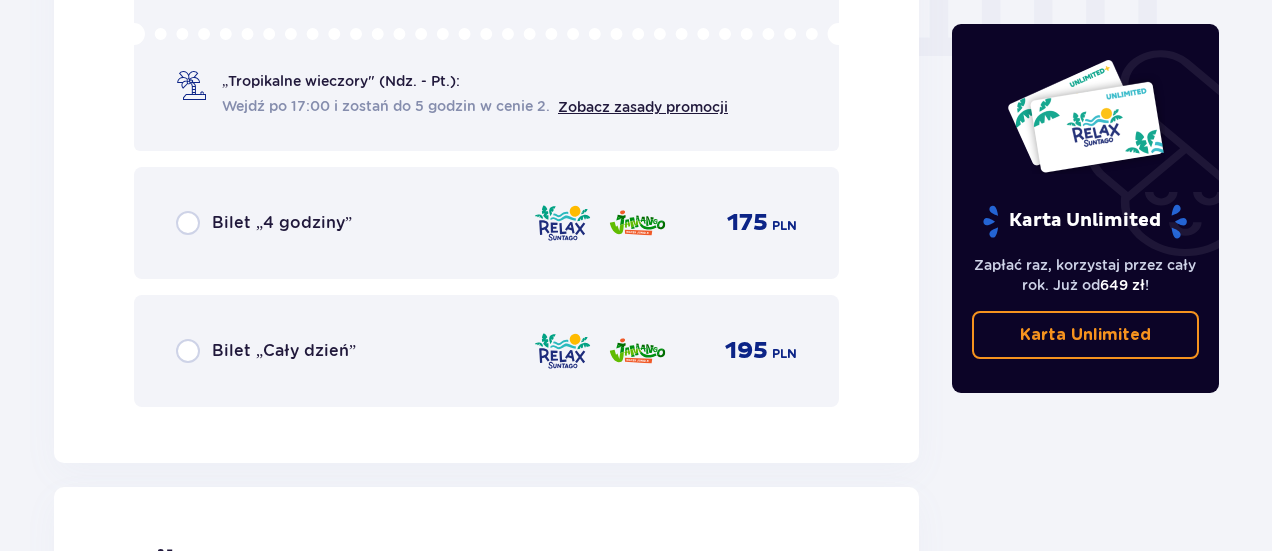 scroll, scrollTop: 2106, scrollLeft: 0, axis: vertical 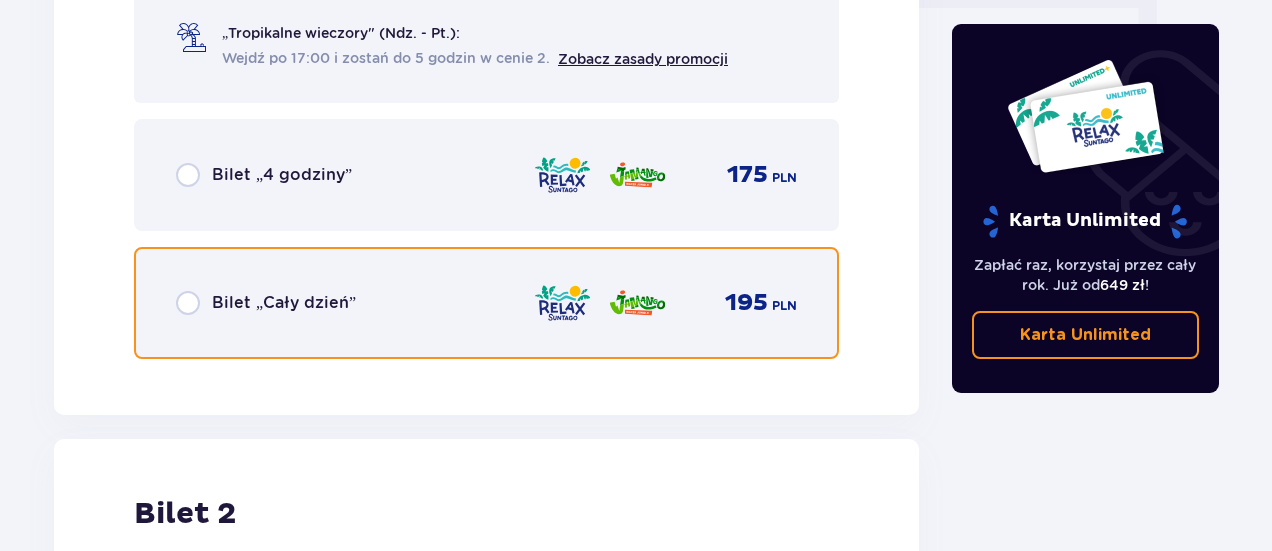 click at bounding box center (188, 303) 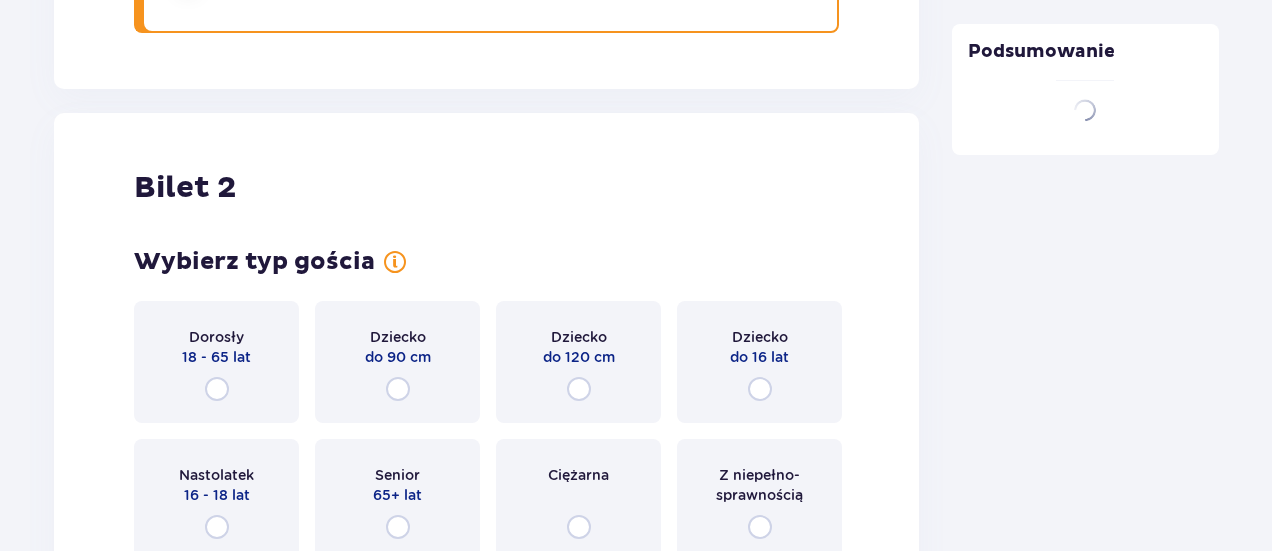 scroll, scrollTop: 2521, scrollLeft: 0, axis: vertical 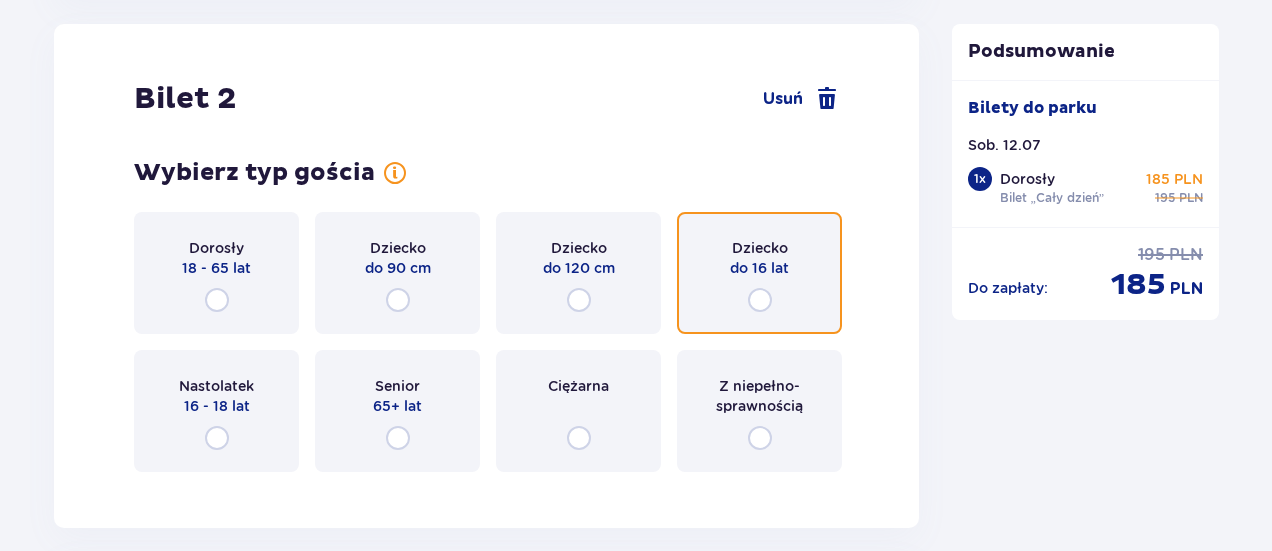 click at bounding box center [760, 300] 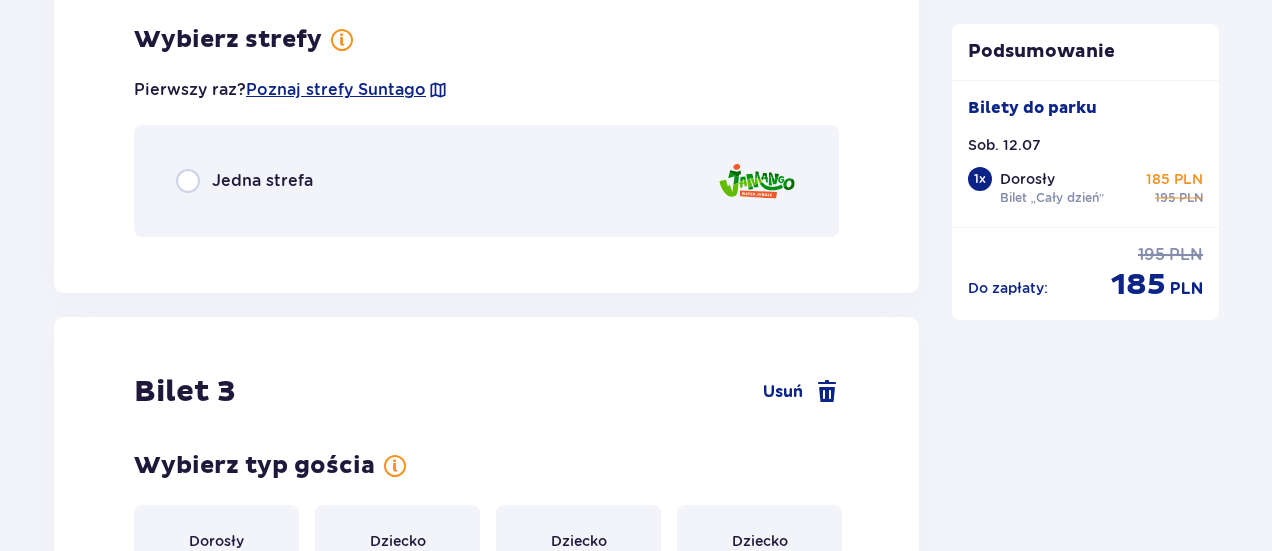 scroll, scrollTop: 3009, scrollLeft: 0, axis: vertical 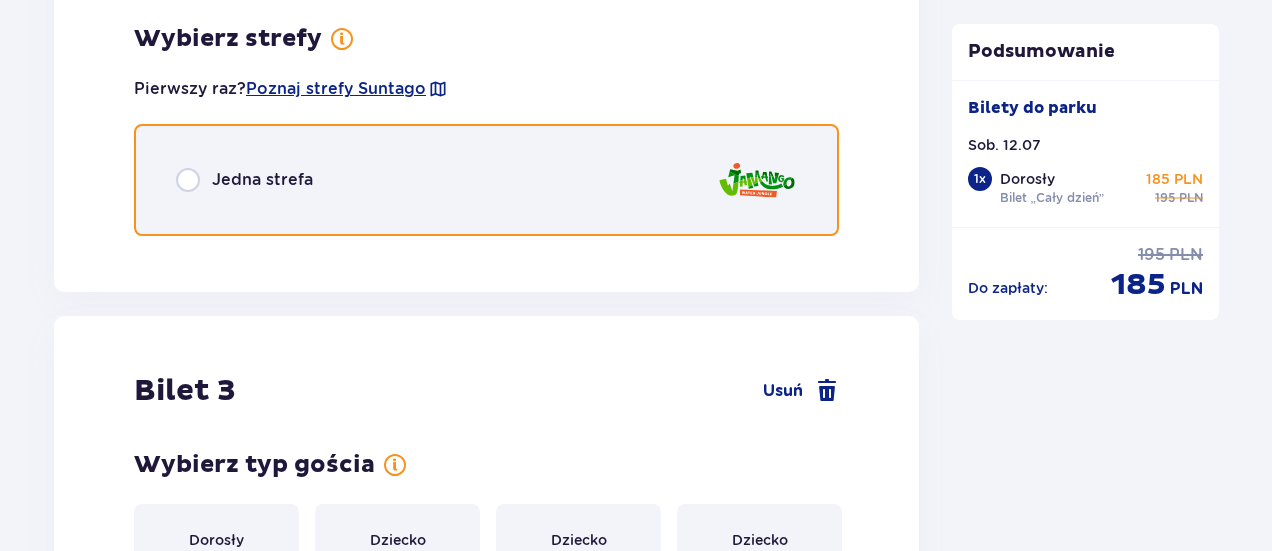 click at bounding box center (188, 180) 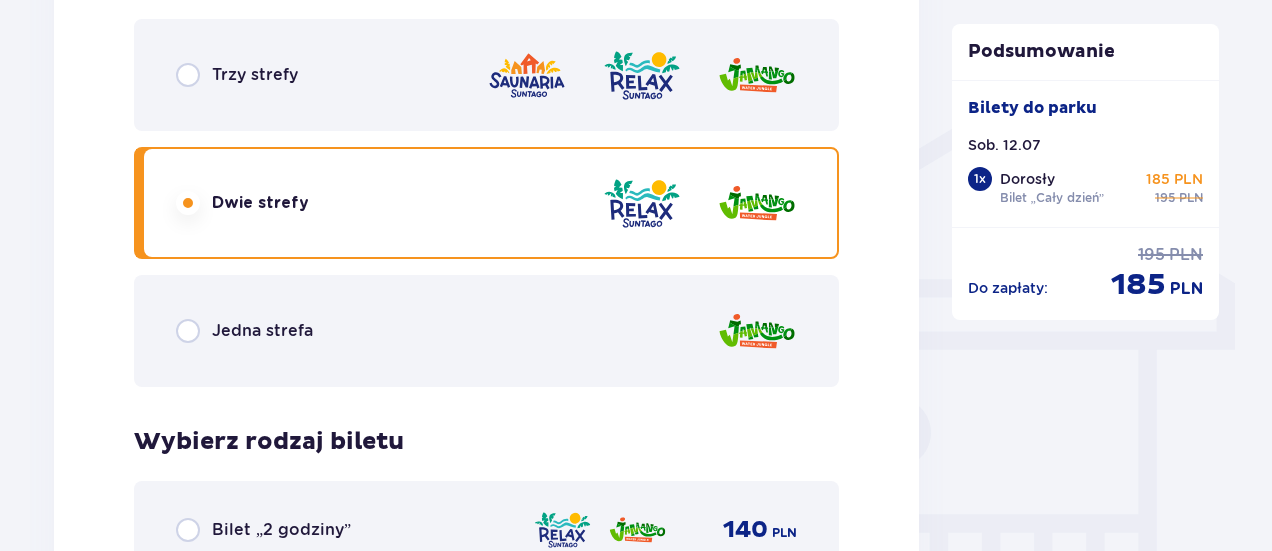 scroll, scrollTop: 1461, scrollLeft: 0, axis: vertical 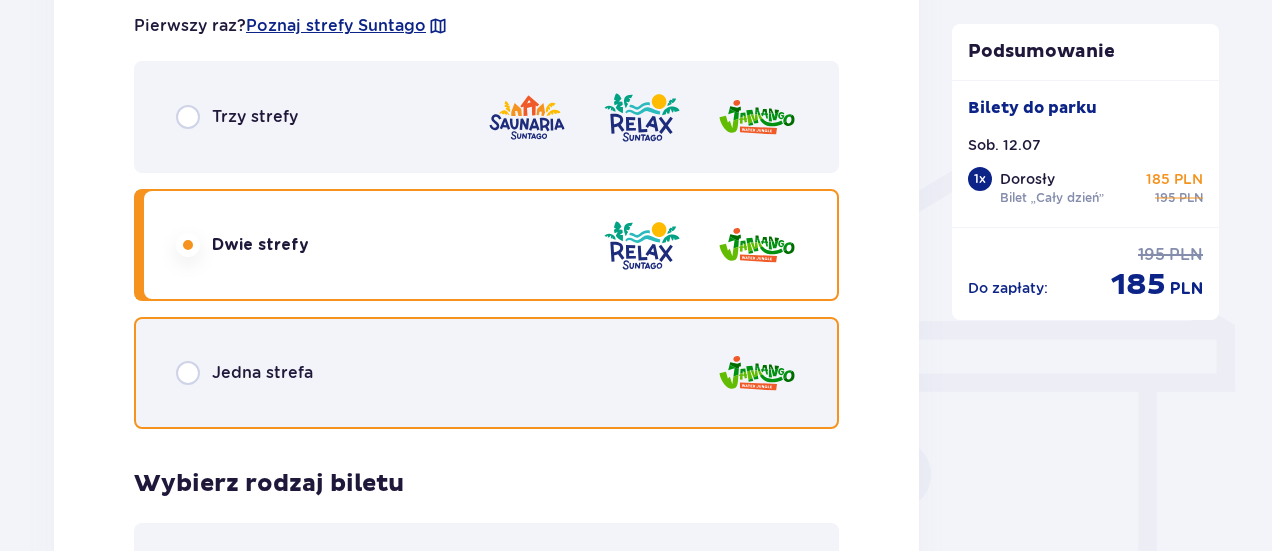 click at bounding box center [188, 373] 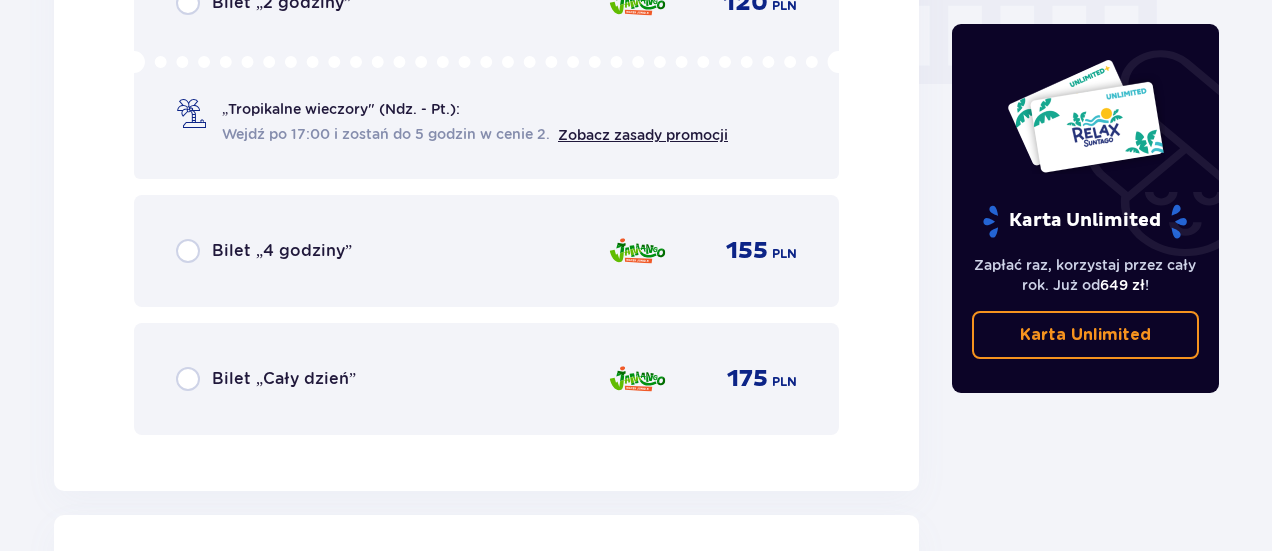 scroll, scrollTop: 2065, scrollLeft: 0, axis: vertical 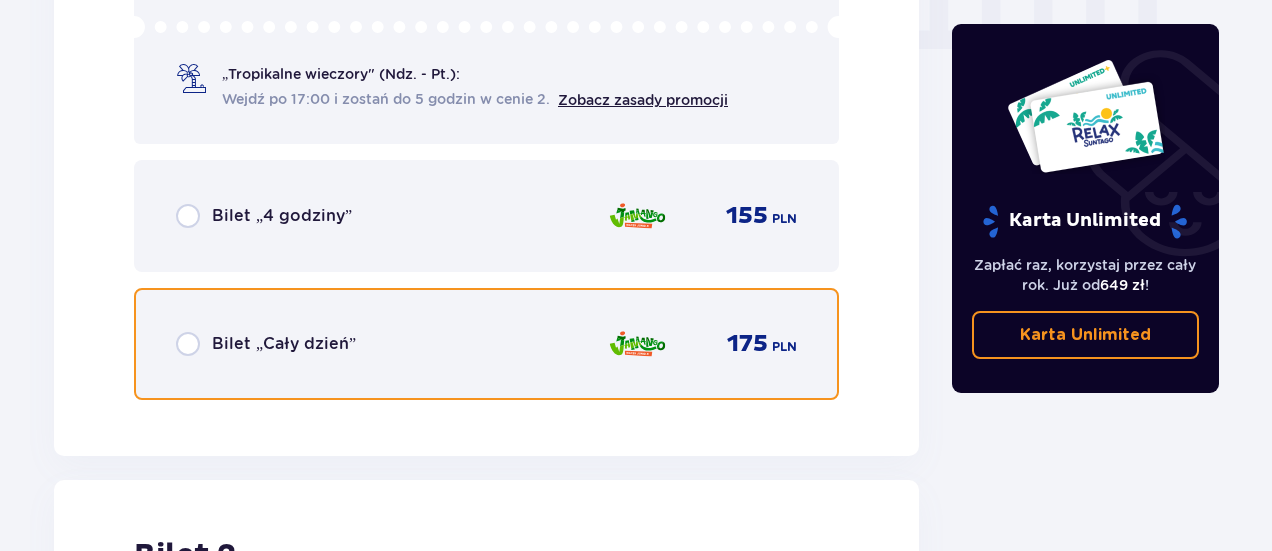 click at bounding box center [188, 344] 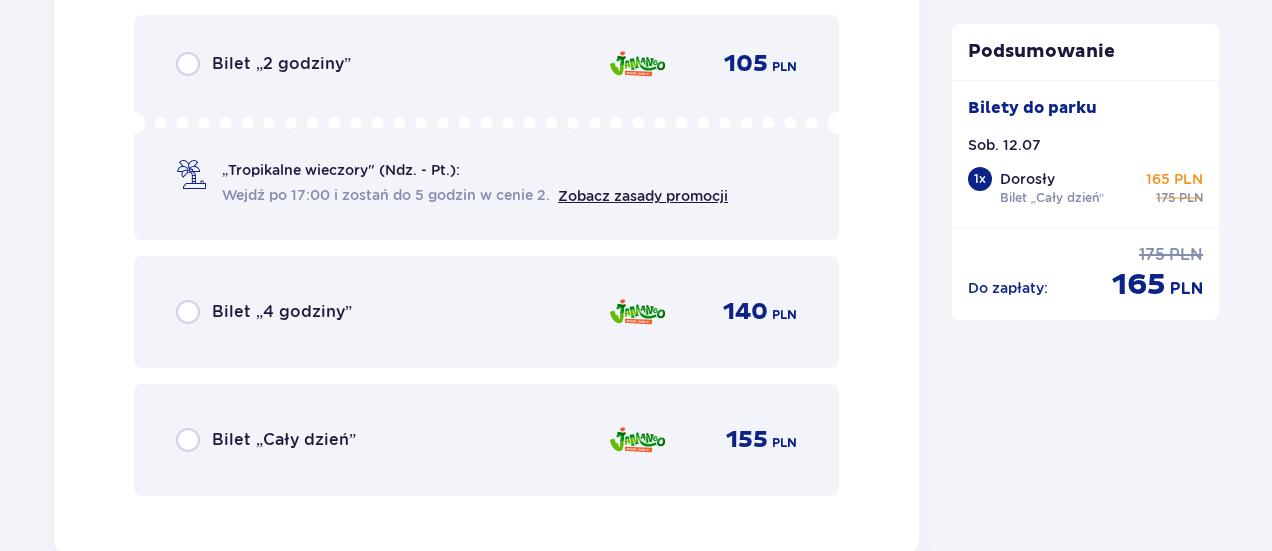 scroll, scrollTop: 3395, scrollLeft: 0, axis: vertical 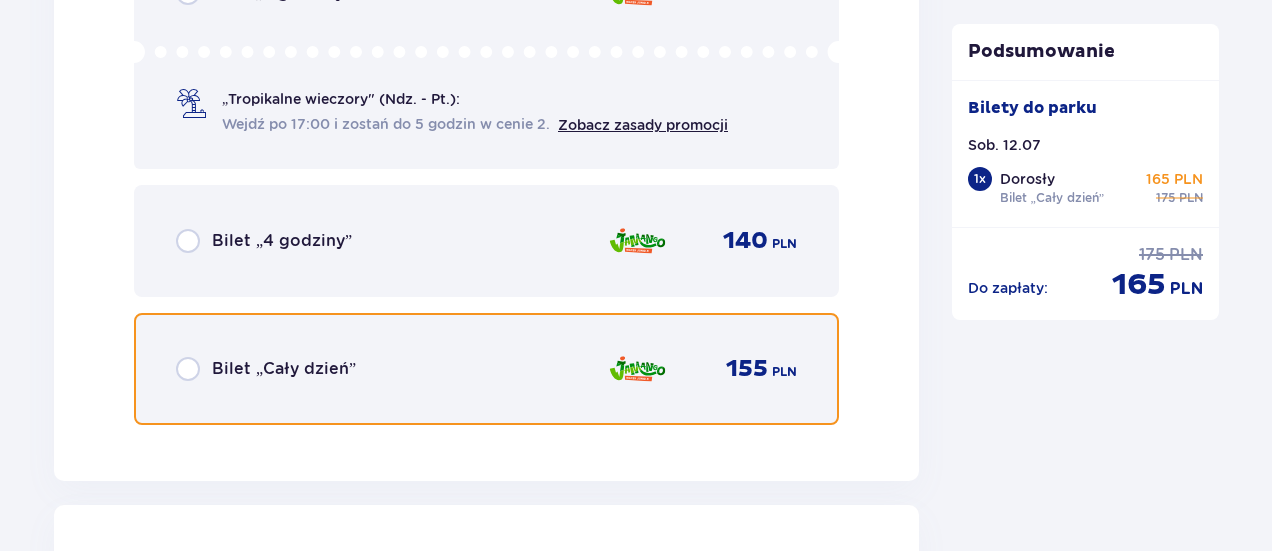 click at bounding box center [188, 369] 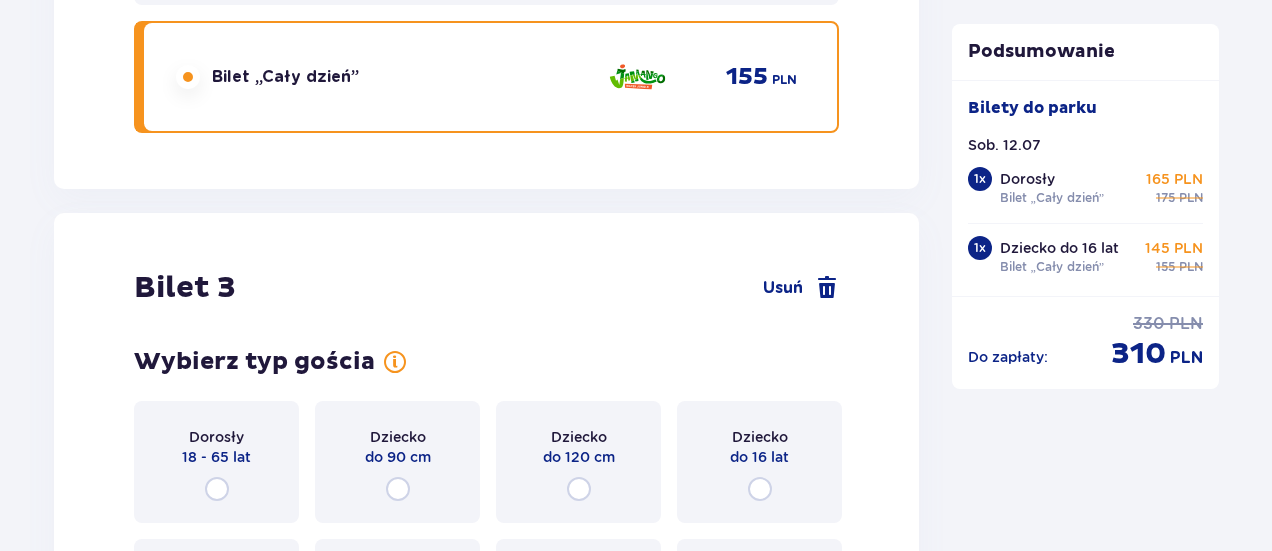 scroll, scrollTop: 3876, scrollLeft: 0, axis: vertical 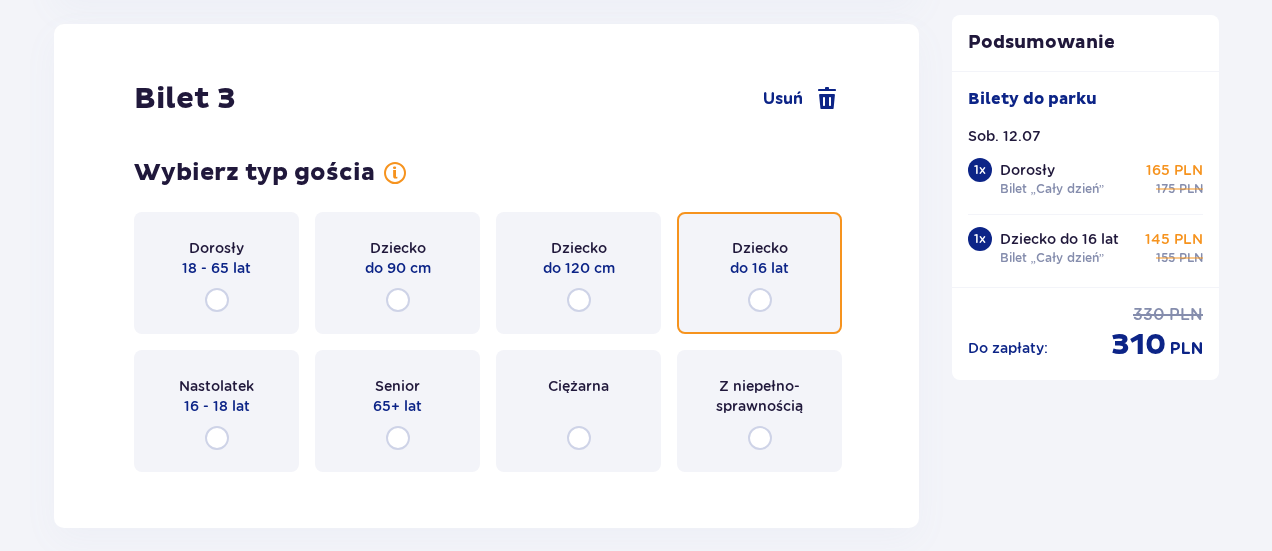 click at bounding box center [760, 300] 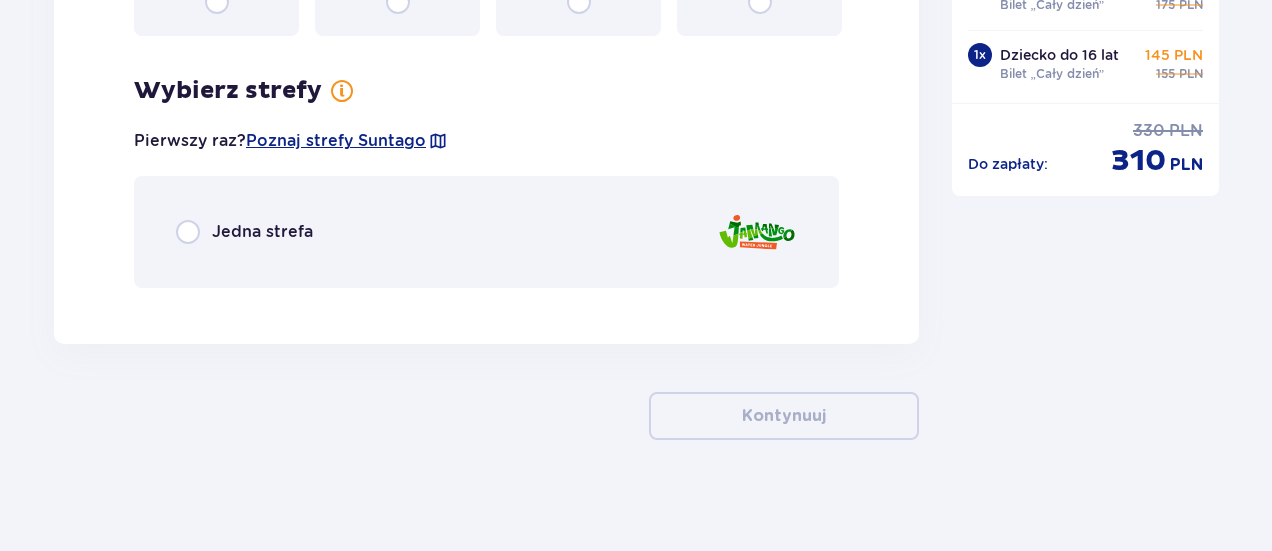 scroll, scrollTop: 4320, scrollLeft: 0, axis: vertical 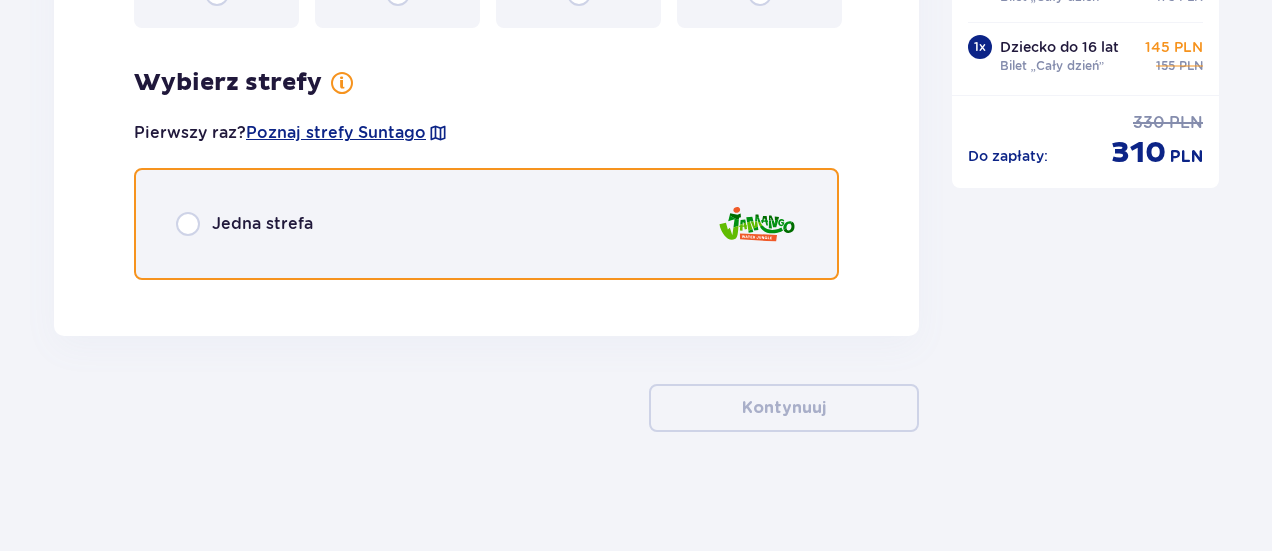click at bounding box center [188, 224] 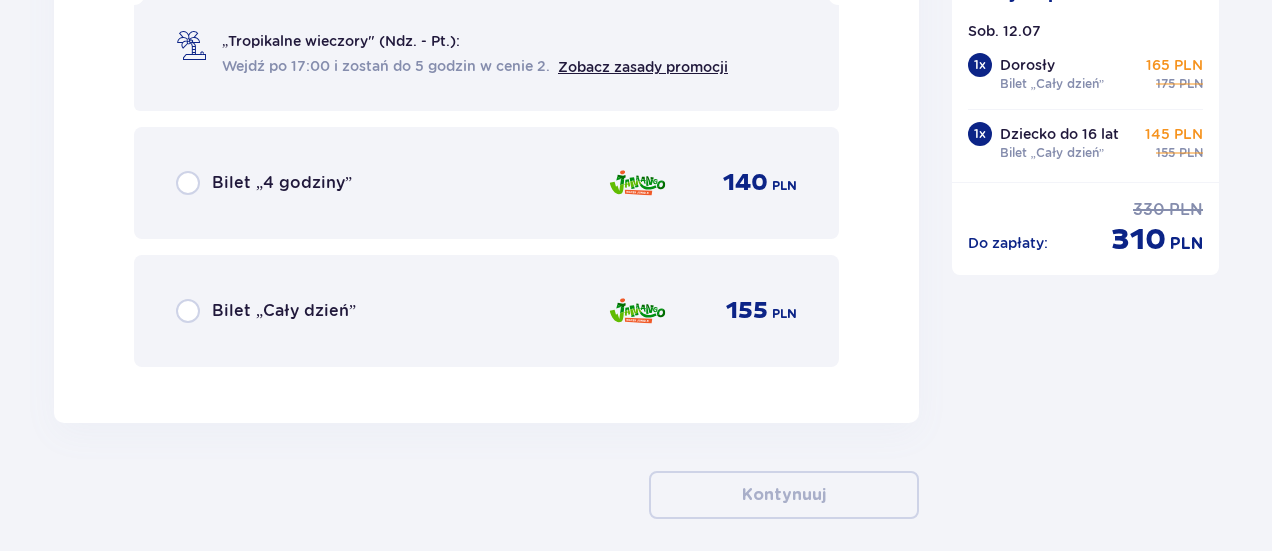scroll, scrollTop: 4816, scrollLeft: 0, axis: vertical 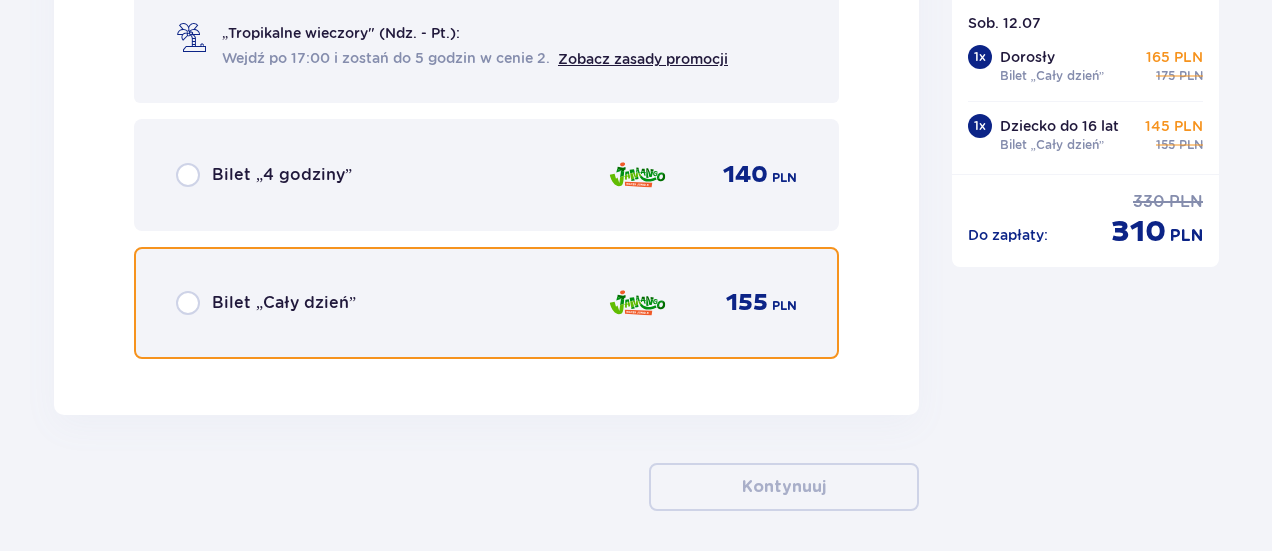 click at bounding box center [188, 303] 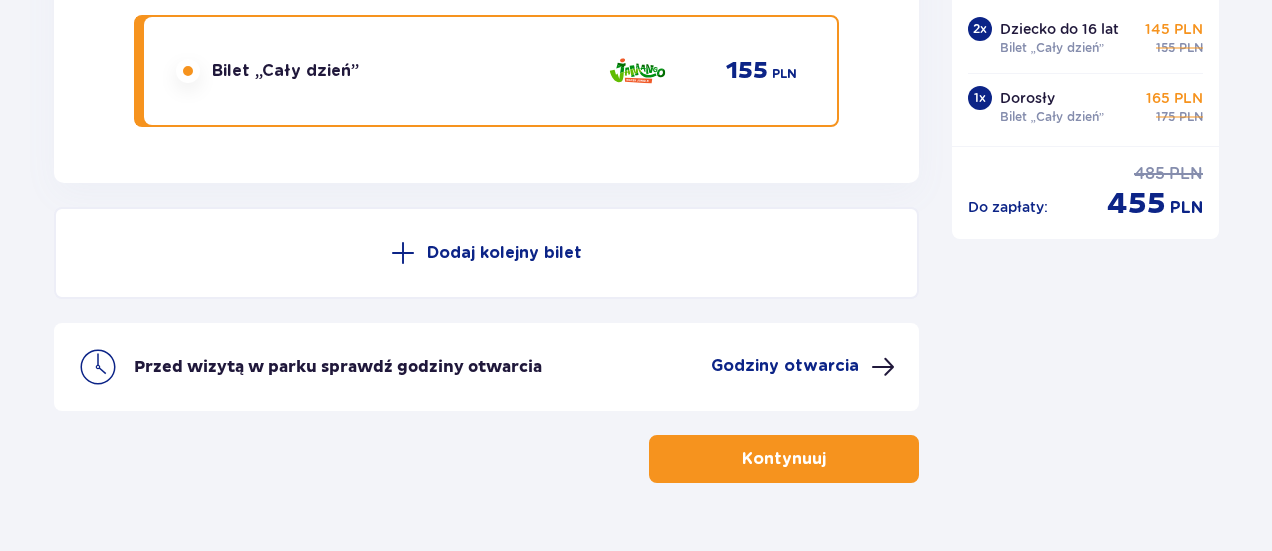 scroll, scrollTop: 5100, scrollLeft: 0, axis: vertical 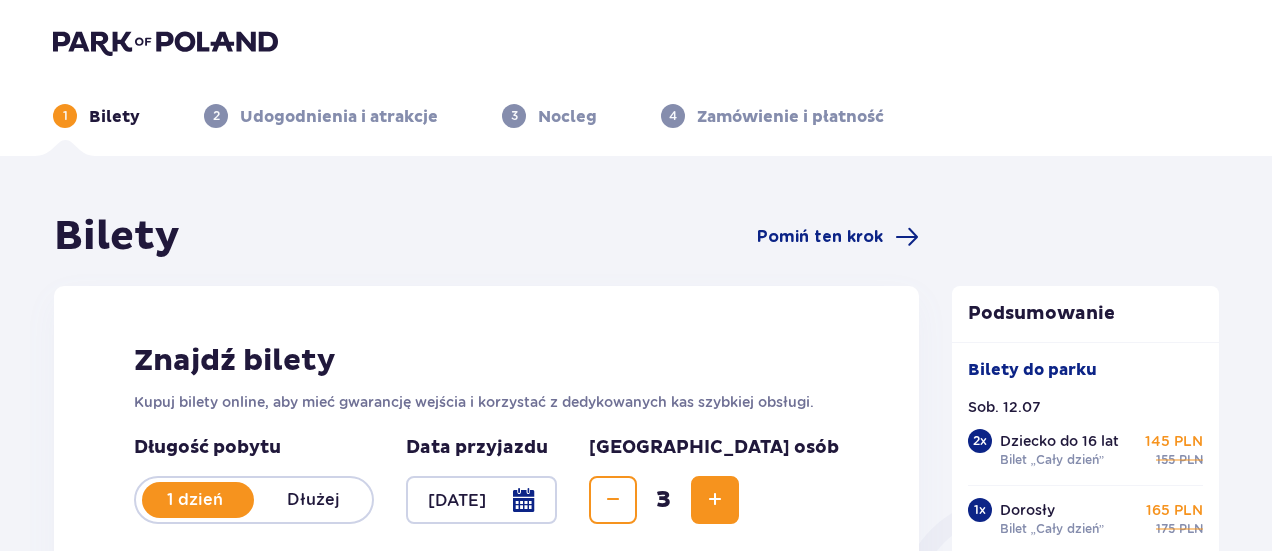 click at bounding box center [165, 42] 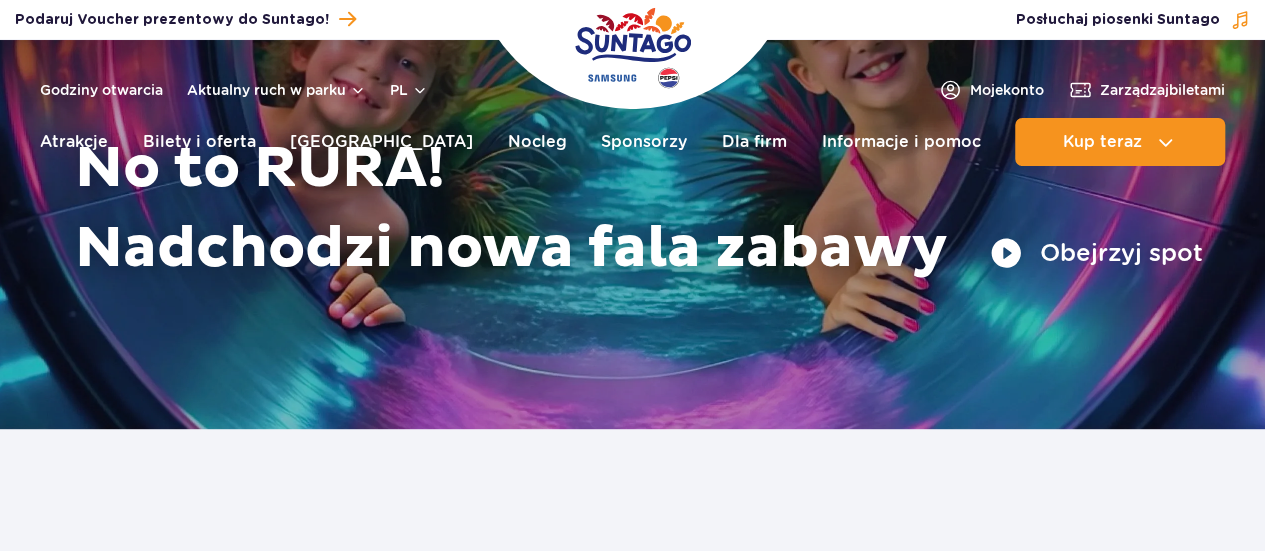 scroll, scrollTop: 200, scrollLeft: 0, axis: vertical 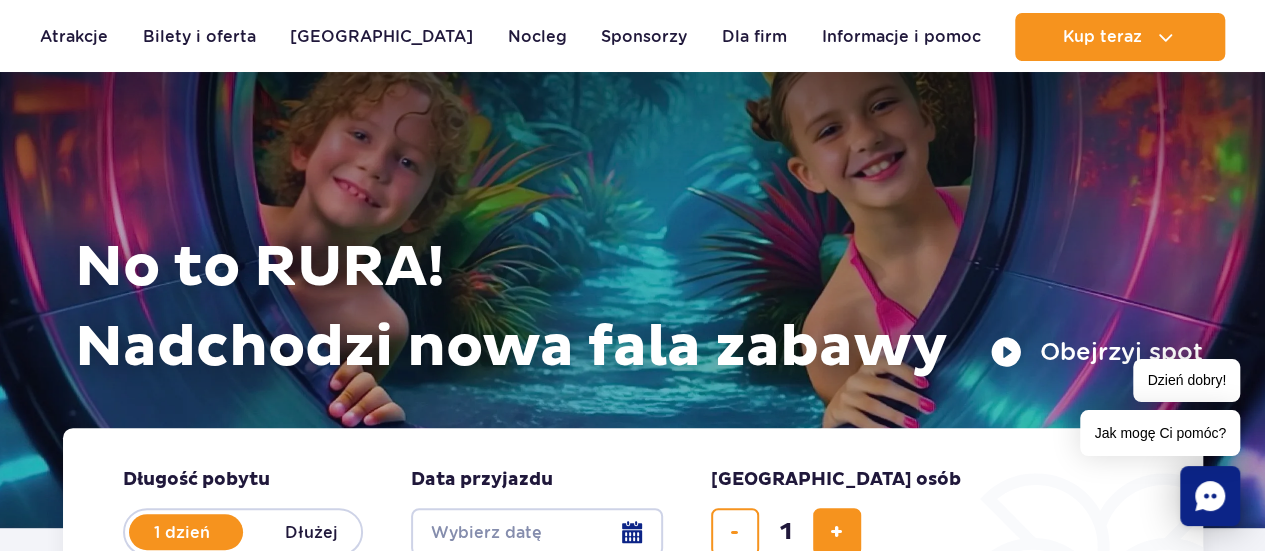 click on "Obejrzyj spot" at bounding box center [1096, 352] 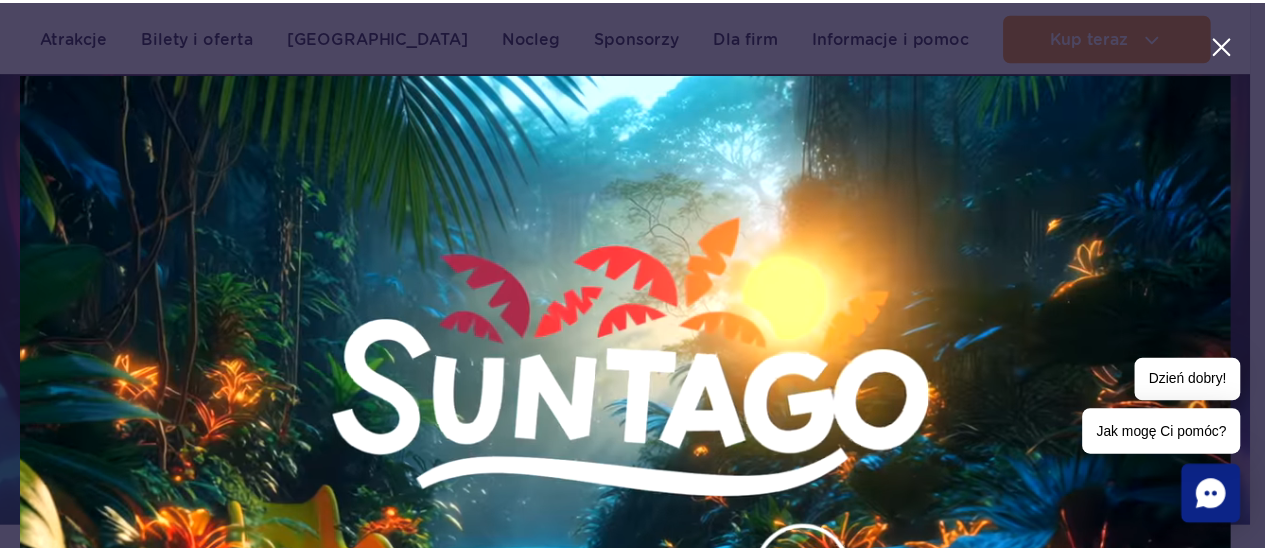 scroll, scrollTop: 0, scrollLeft: 0, axis: both 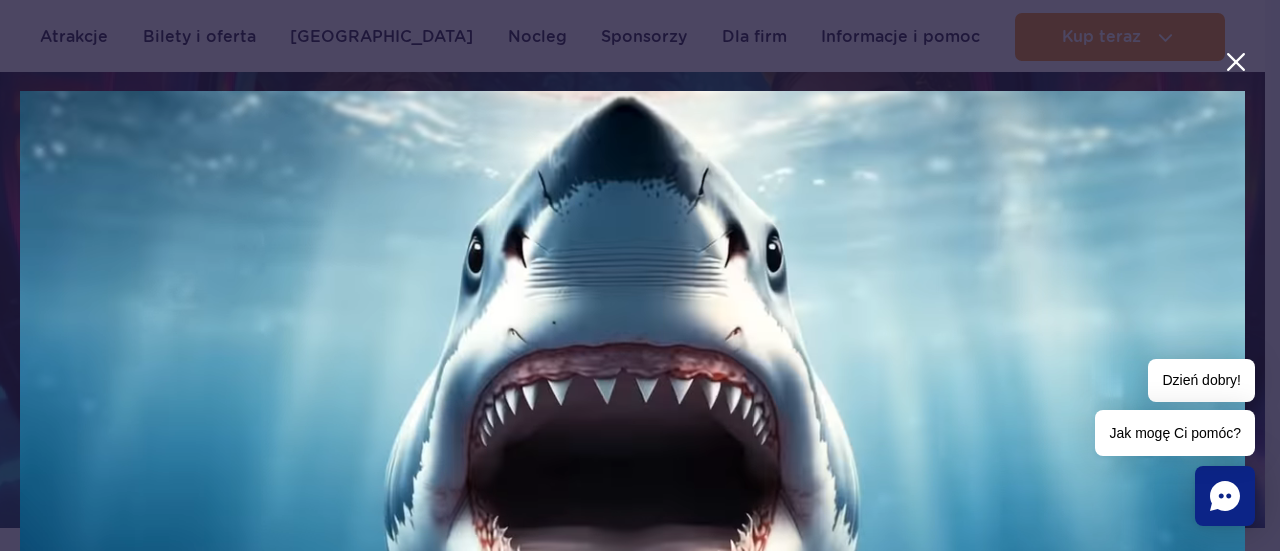 click at bounding box center (1236, 62) 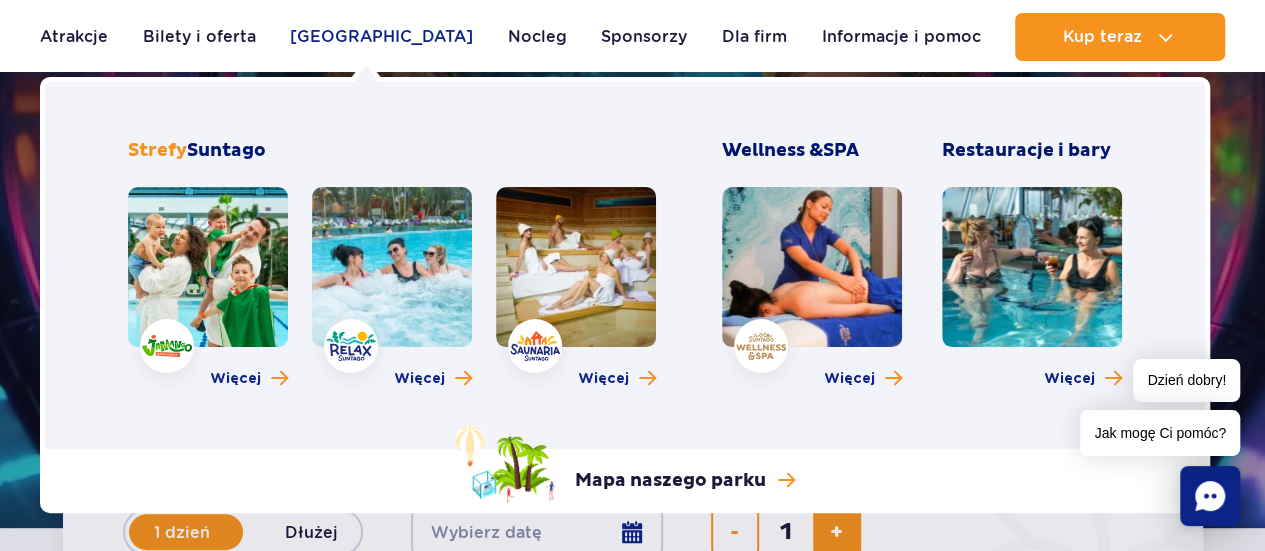 click on "[GEOGRAPHIC_DATA]" at bounding box center (381, 37) 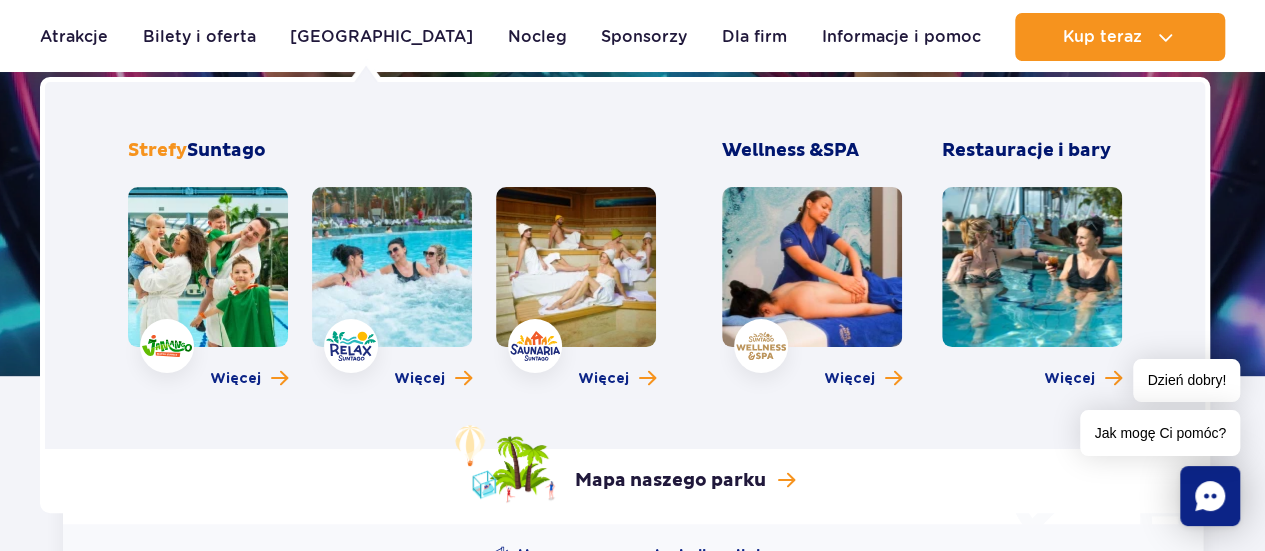 scroll, scrollTop: 400, scrollLeft: 0, axis: vertical 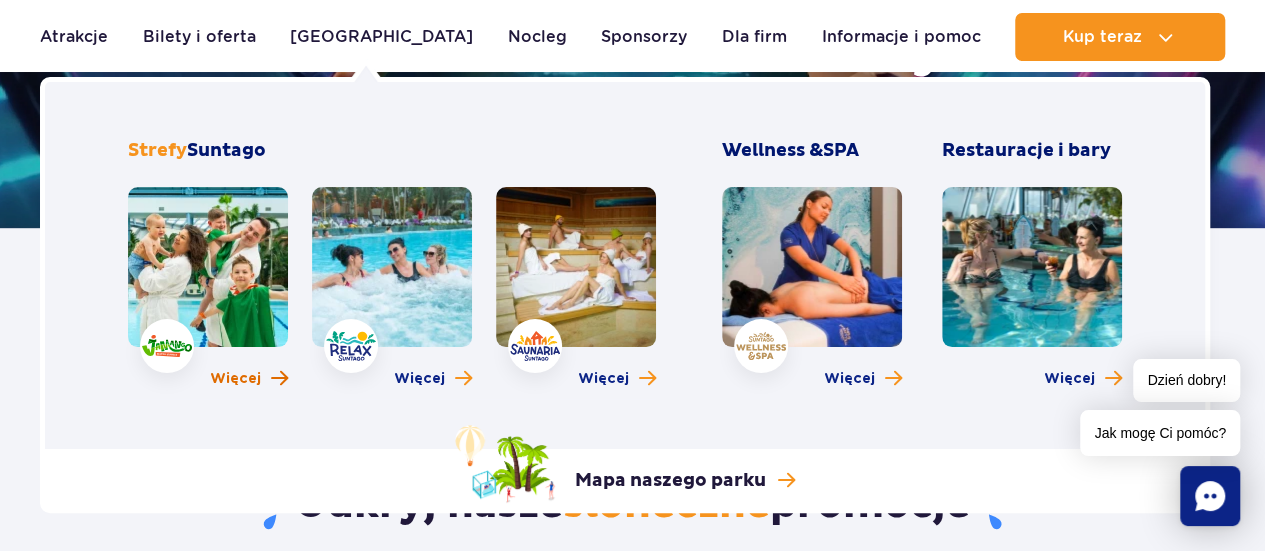 click at bounding box center (279, 378) 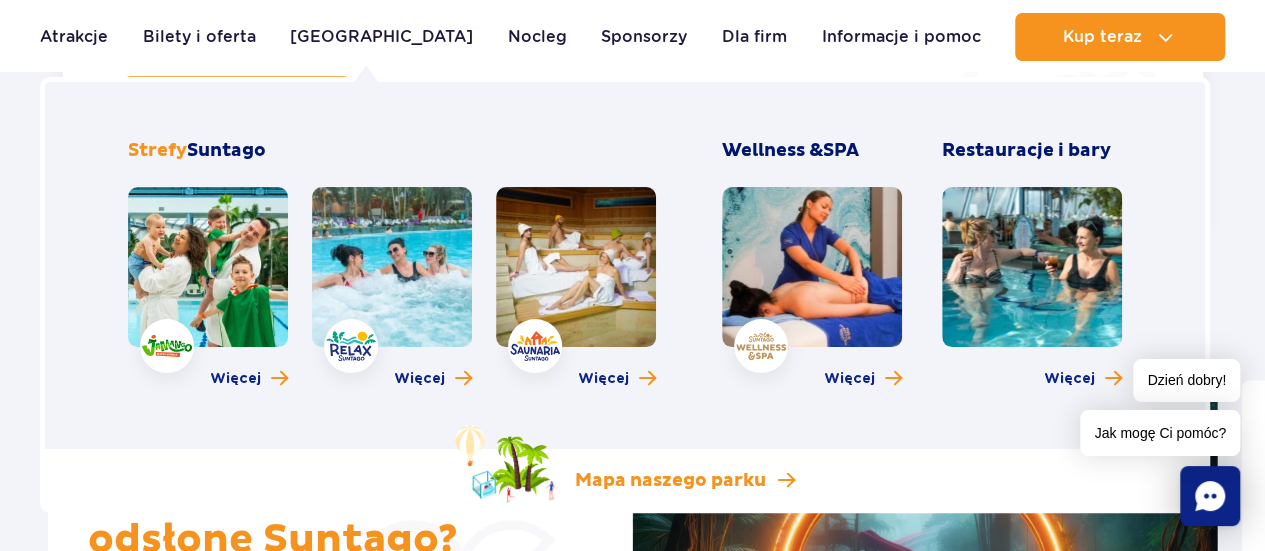 scroll, scrollTop: 600, scrollLeft: 0, axis: vertical 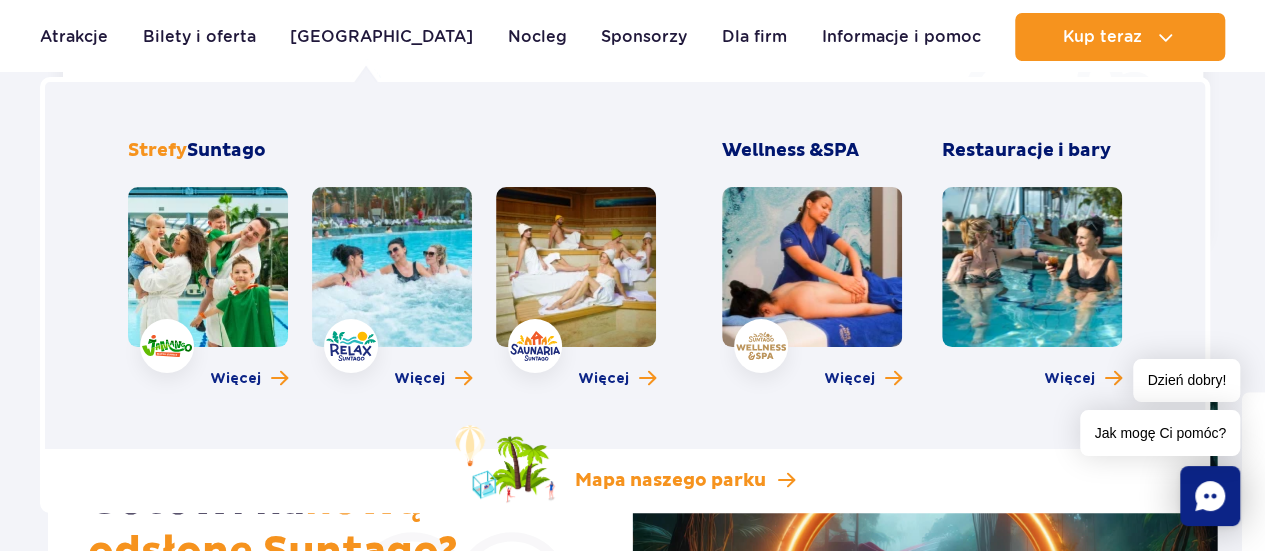 click on "Mapa naszego parku" at bounding box center (670, 481) 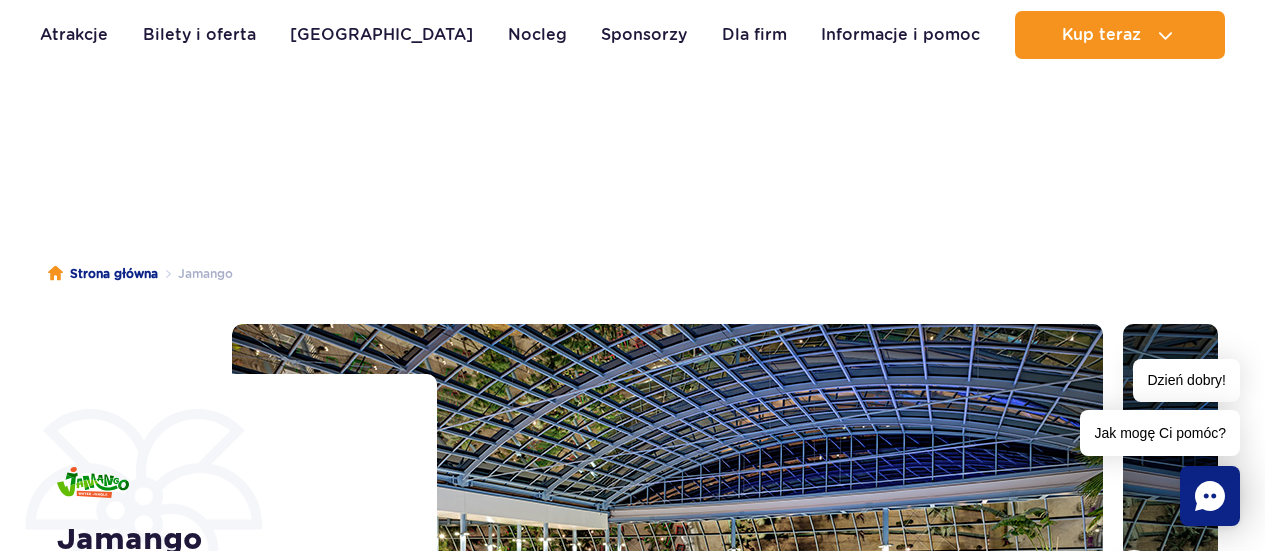 scroll, scrollTop: 1054, scrollLeft: 0, axis: vertical 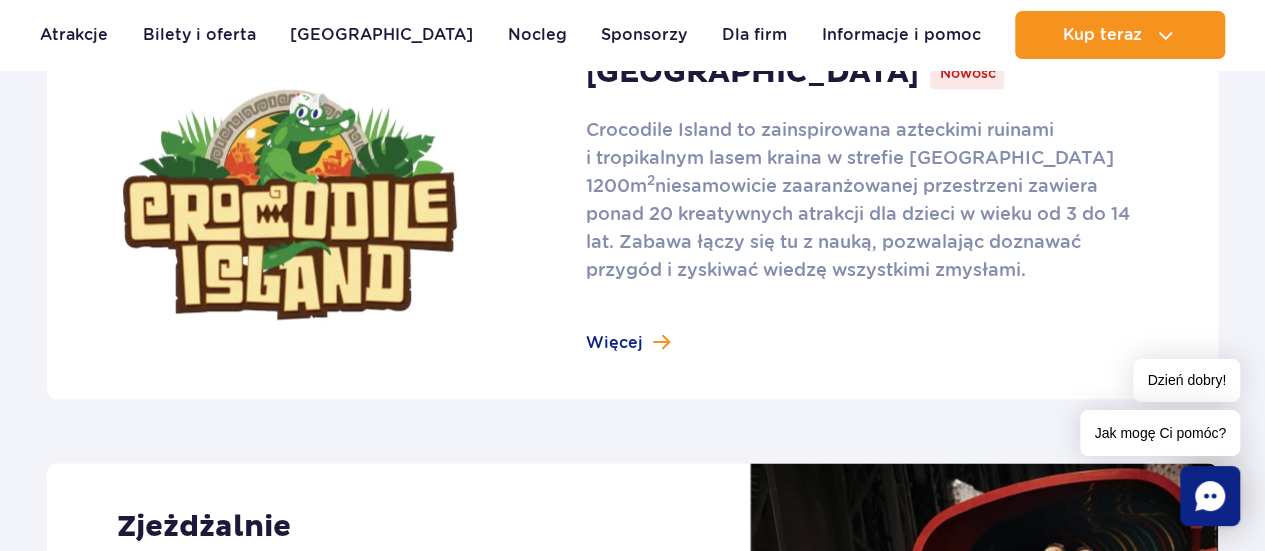 click at bounding box center [632, 204] 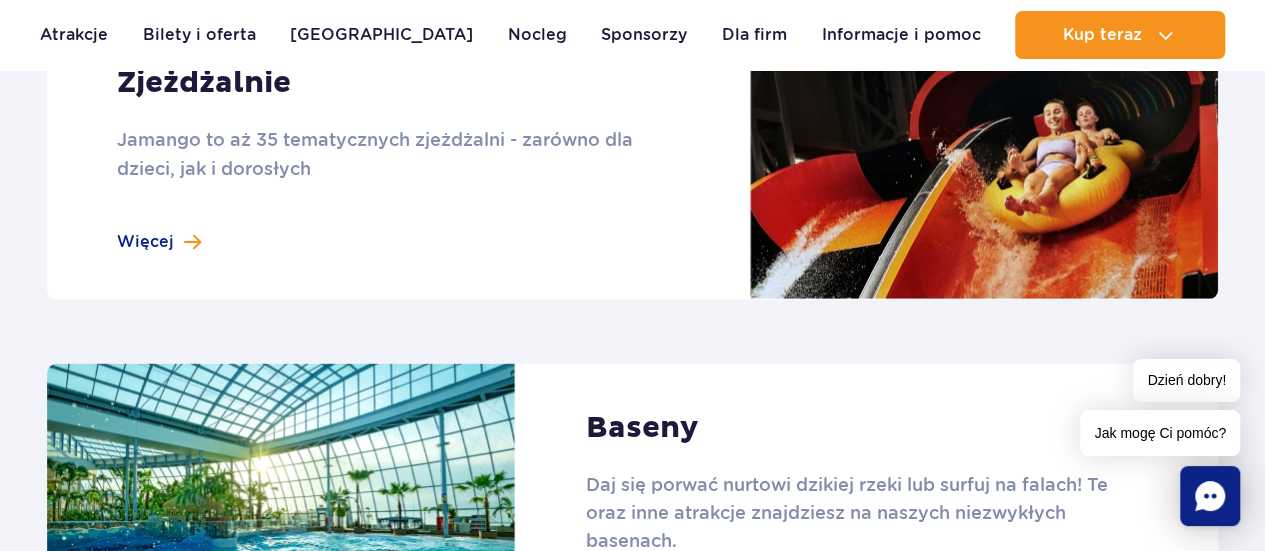 scroll, scrollTop: 1700, scrollLeft: 0, axis: vertical 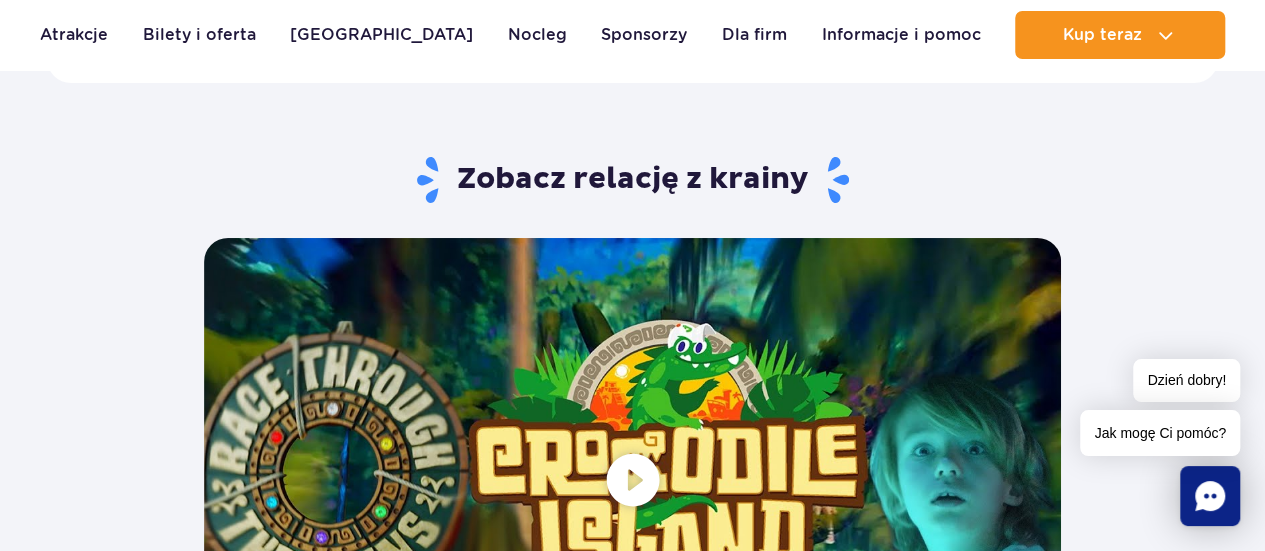 drag, startPoint x: 628, startPoint y: 373, endPoint x: 642, endPoint y: 375, distance: 14.142136 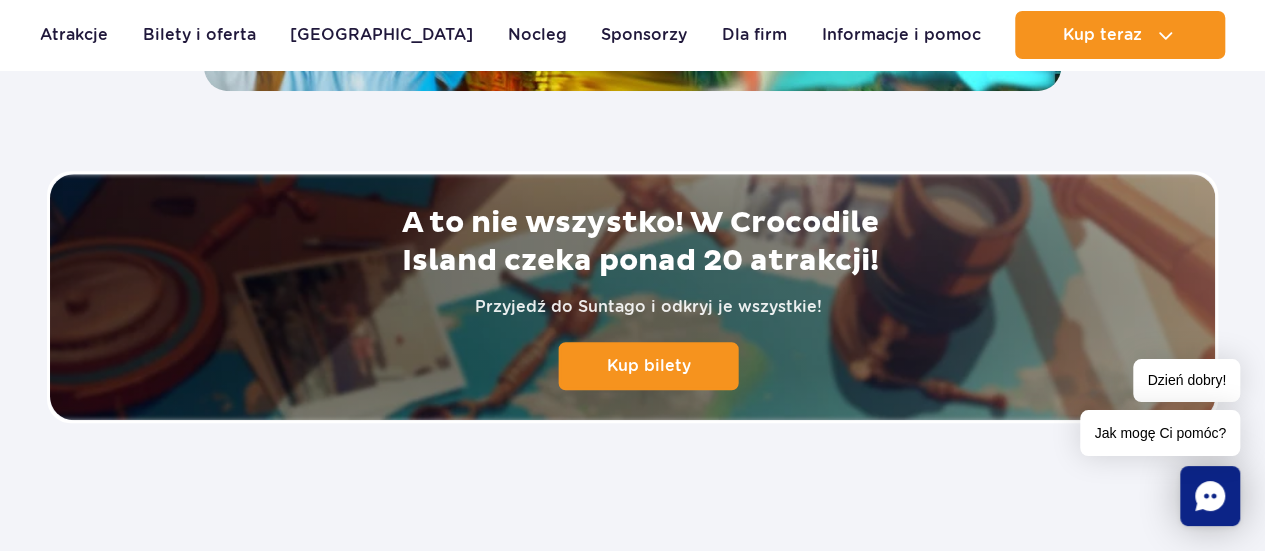 scroll, scrollTop: 4300, scrollLeft: 0, axis: vertical 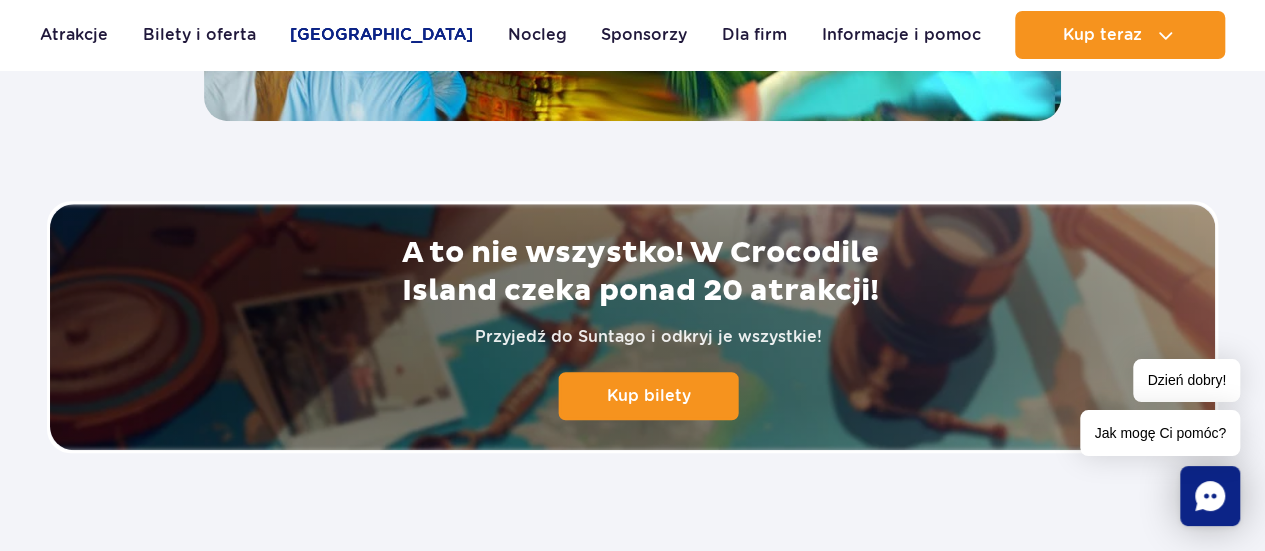 click on "[GEOGRAPHIC_DATA]" at bounding box center (381, 35) 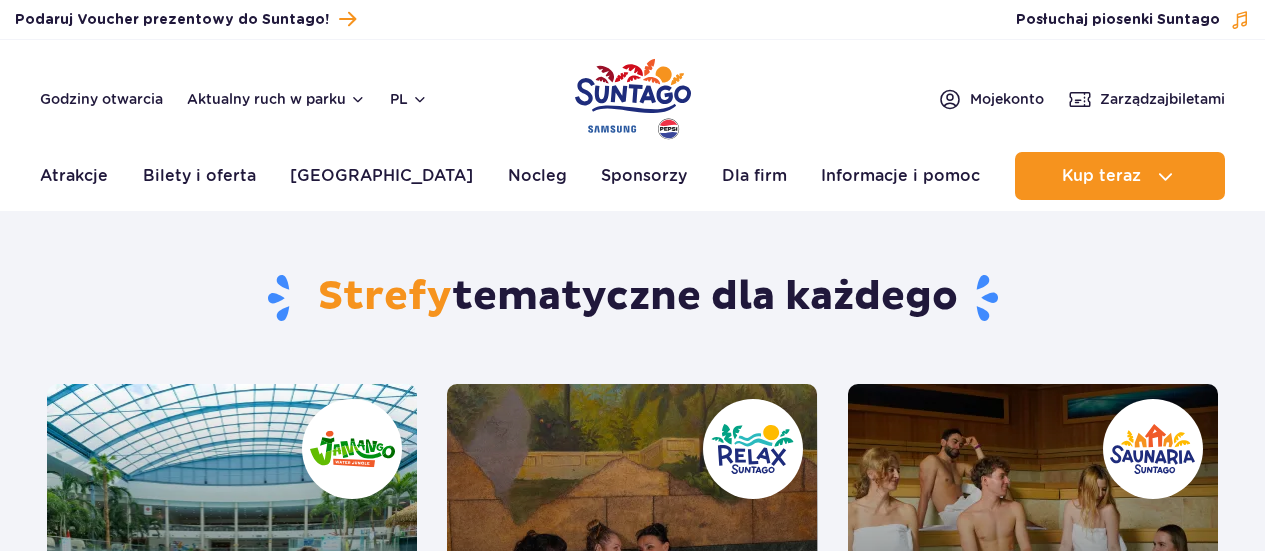 scroll, scrollTop: 0, scrollLeft: 0, axis: both 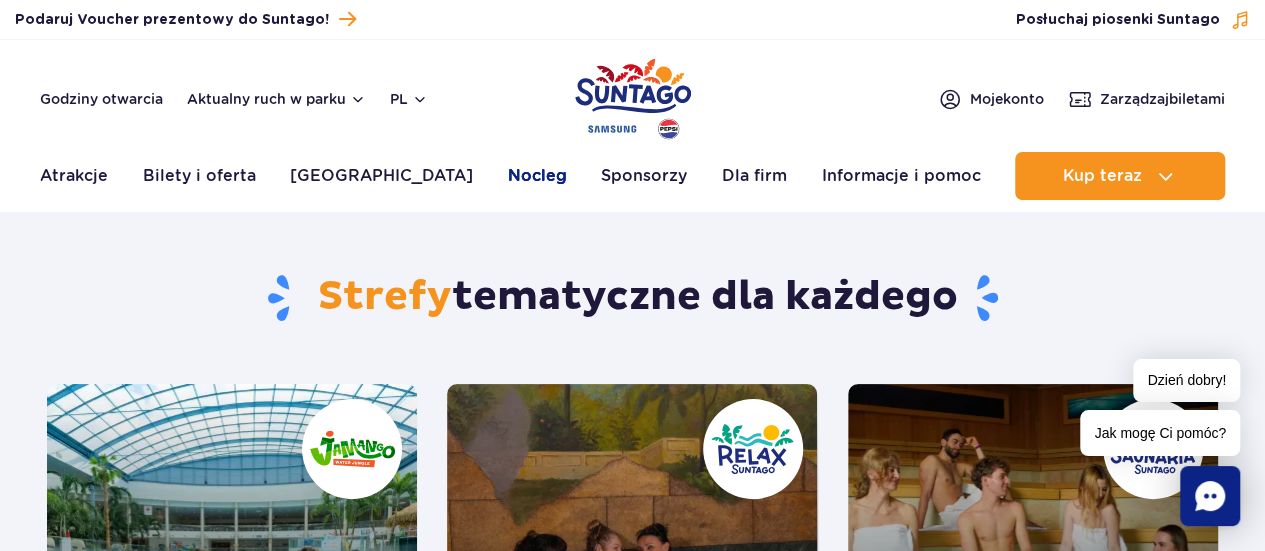 click on "Nocleg" at bounding box center (537, 176) 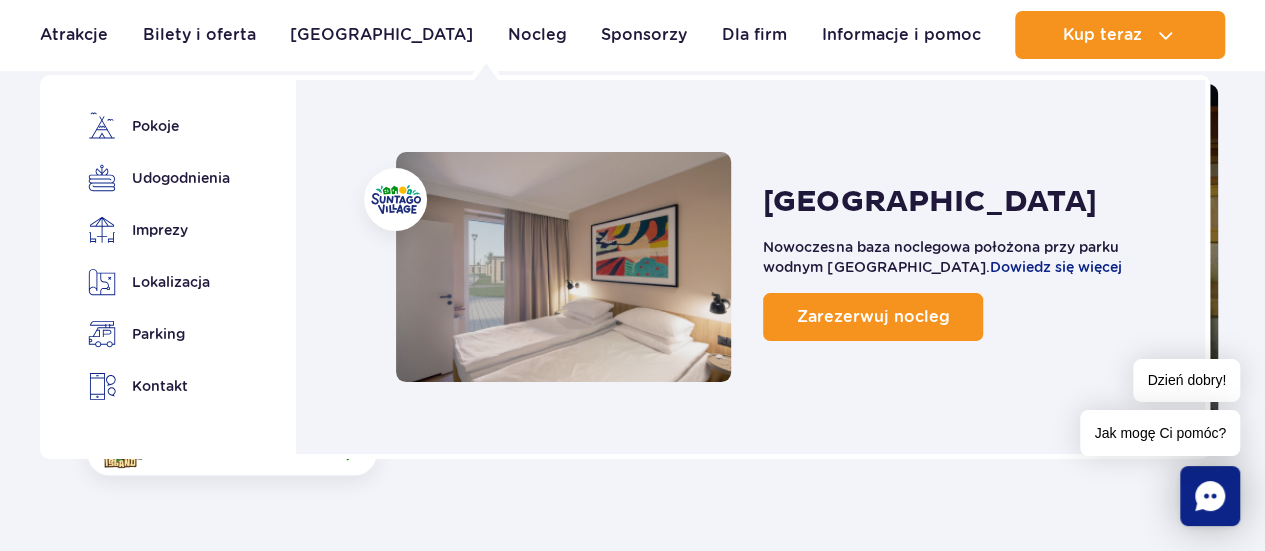 scroll, scrollTop: 361, scrollLeft: 0, axis: vertical 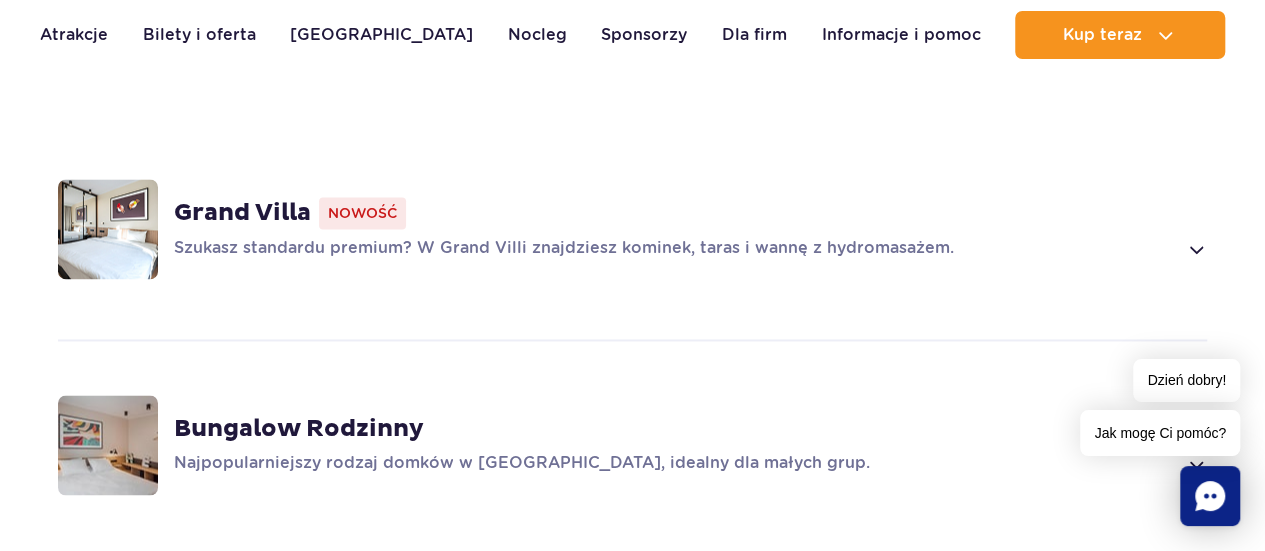 click at bounding box center [1195, 249] 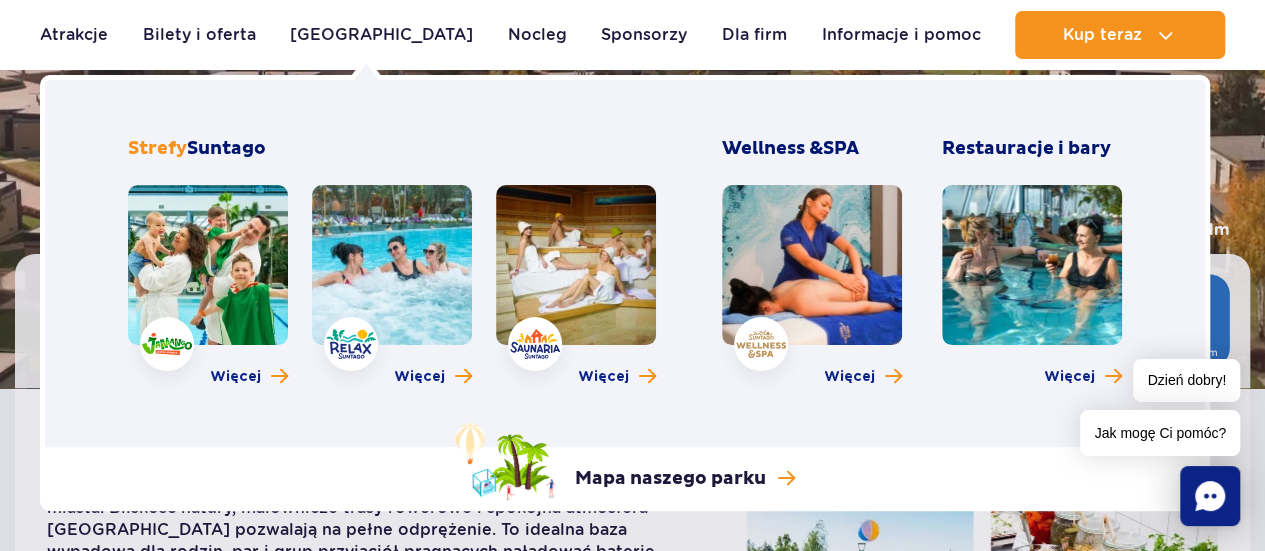scroll, scrollTop: 300, scrollLeft: 0, axis: vertical 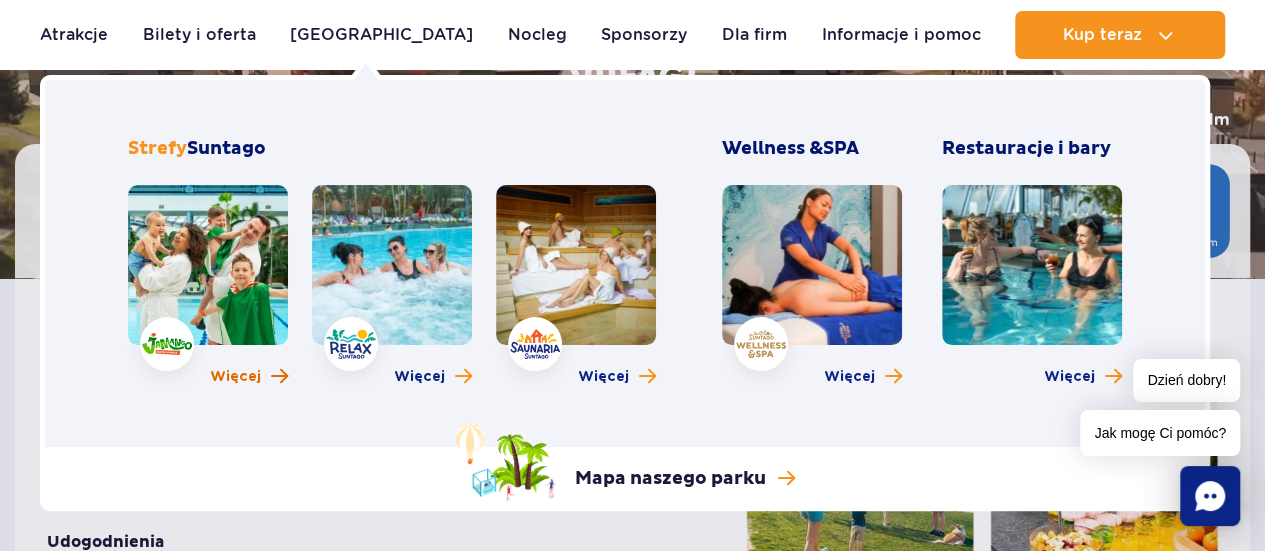 click on "Więcej" at bounding box center (235, 377) 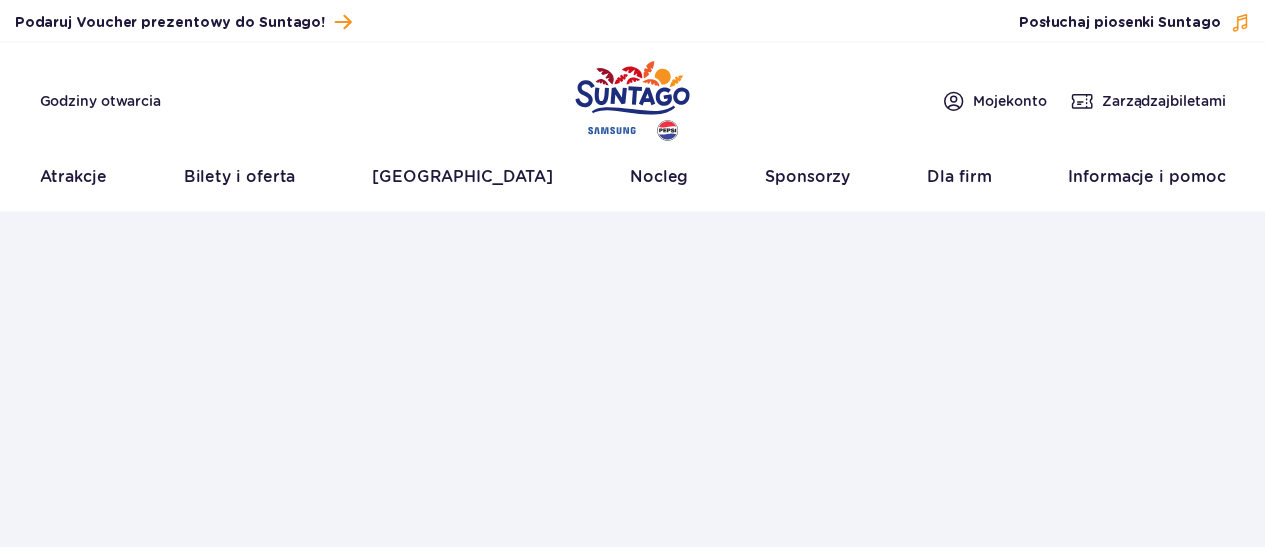 scroll, scrollTop: 0, scrollLeft: 0, axis: both 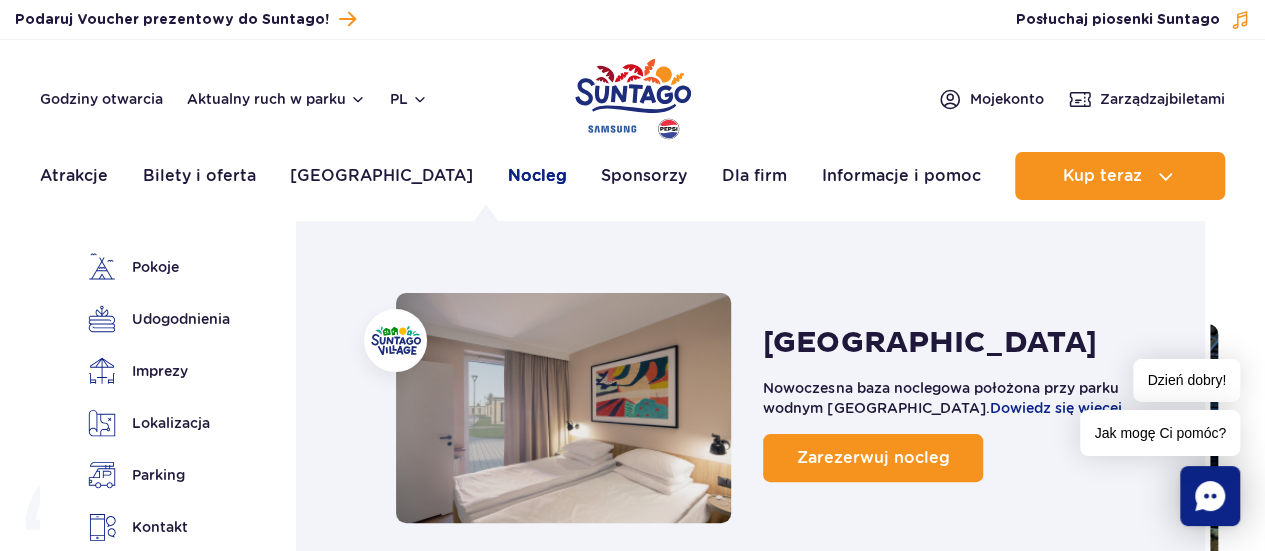 click on "Nocleg" at bounding box center (537, 176) 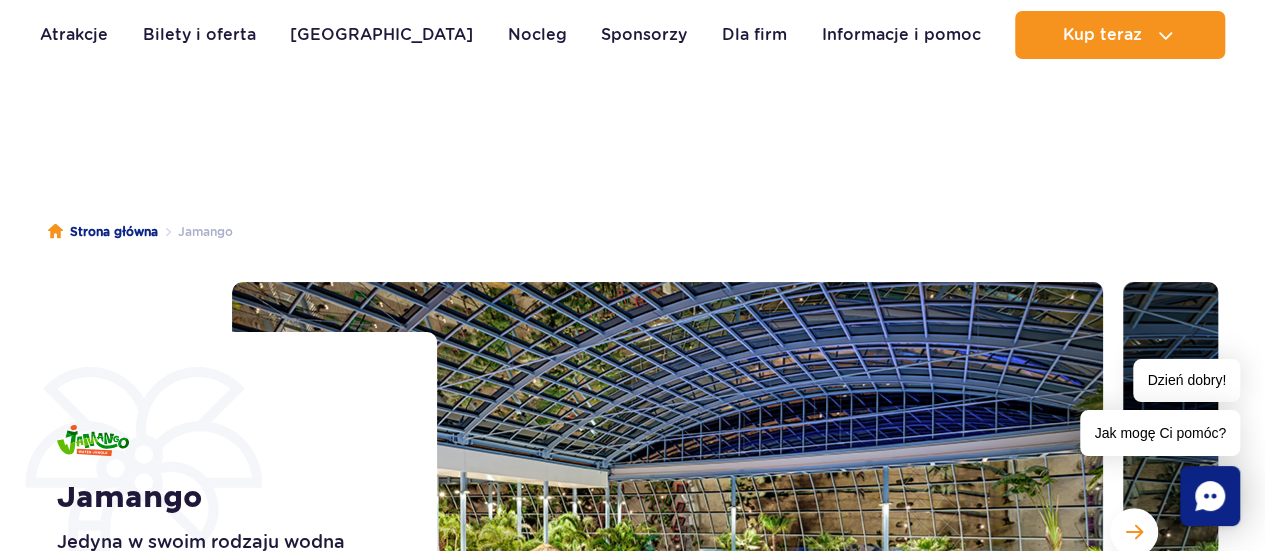 scroll, scrollTop: 0, scrollLeft: 0, axis: both 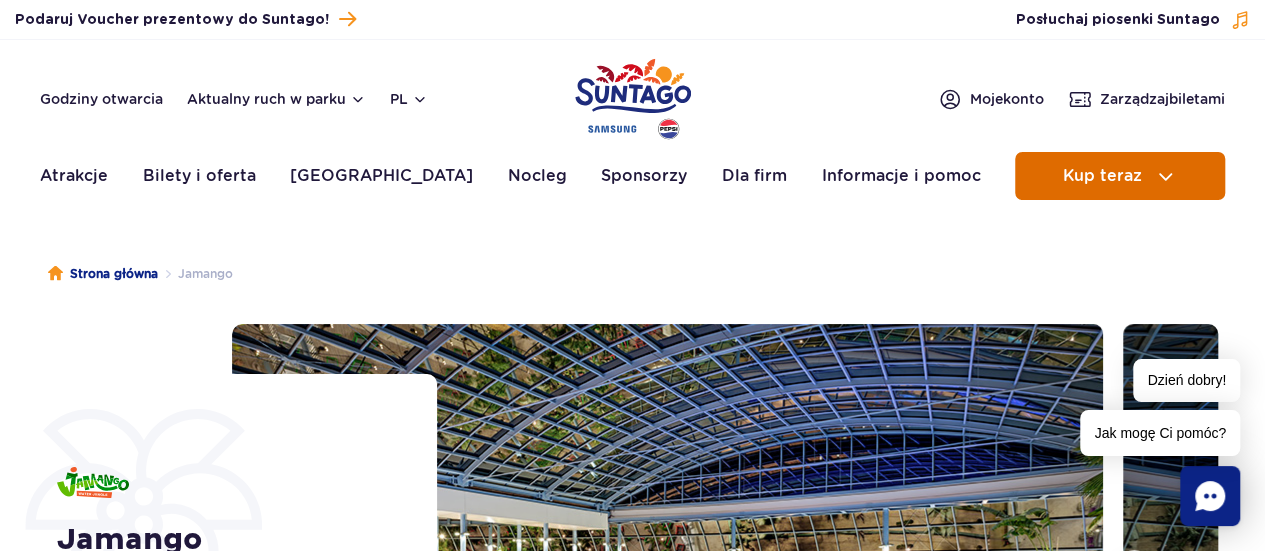click on "Kup teraz" at bounding box center (1101, 176) 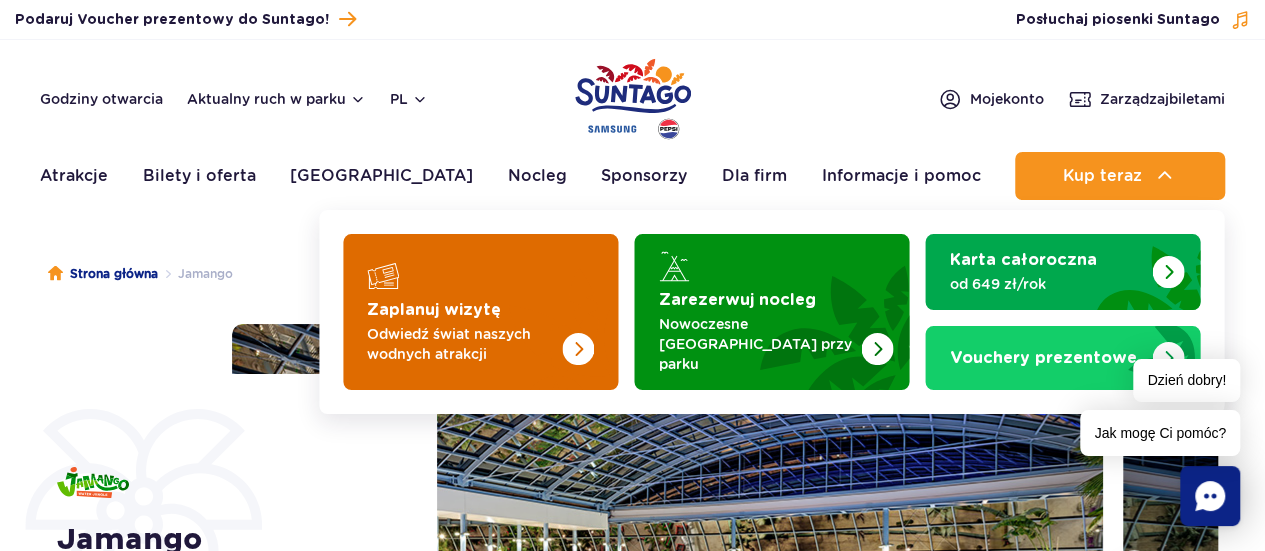 click at bounding box center (578, 349) 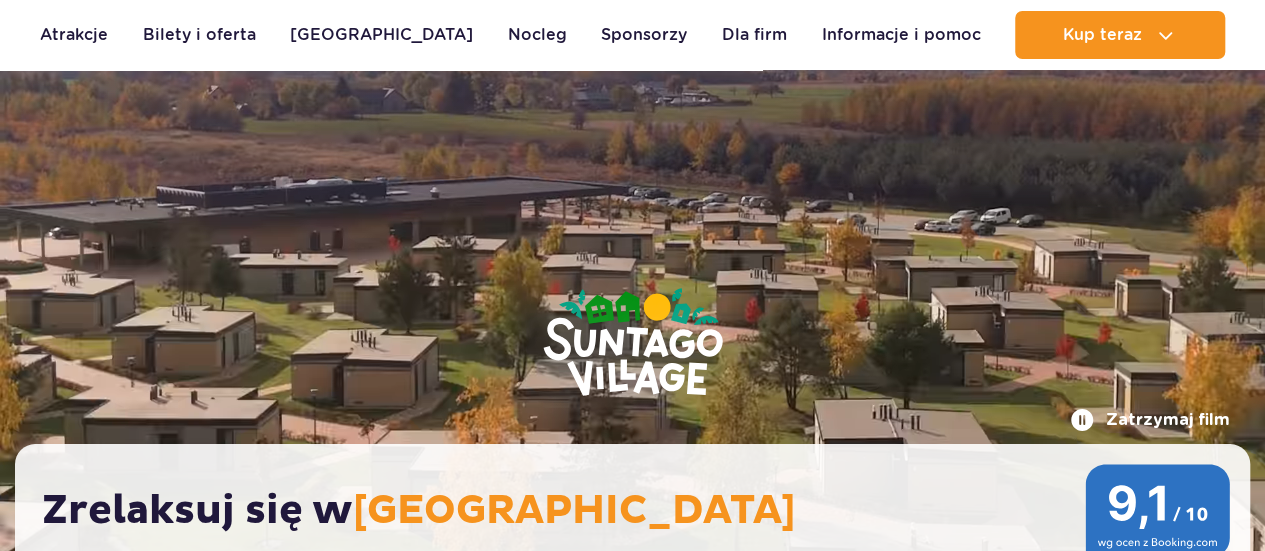 scroll, scrollTop: 200, scrollLeft: 0, axis: vertical 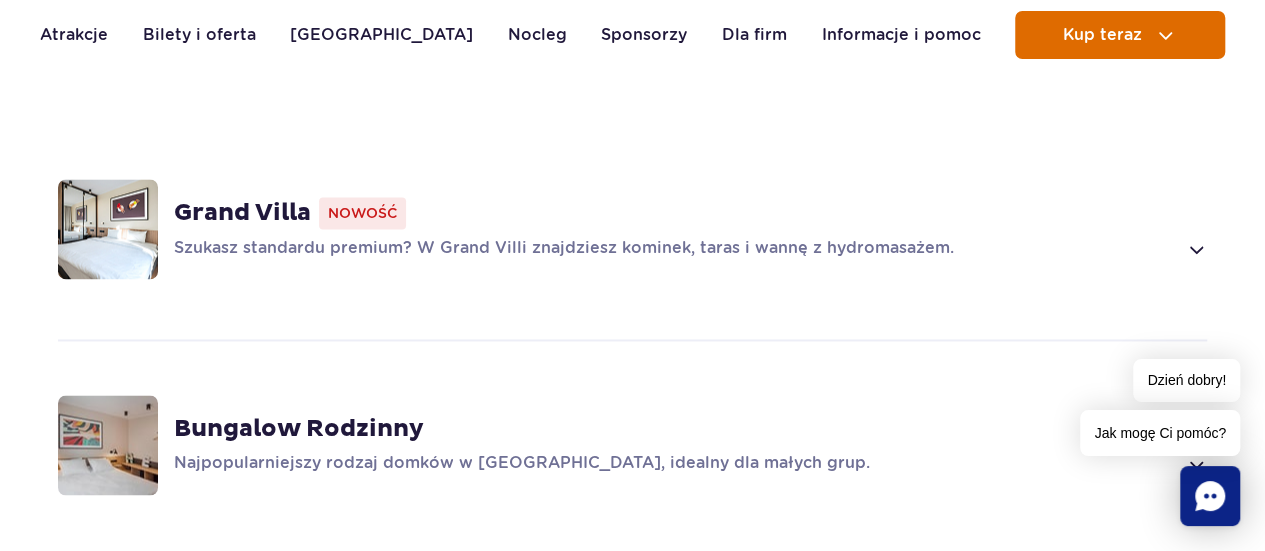 click on "Kup teraz" at bounding box center (1101, 35) 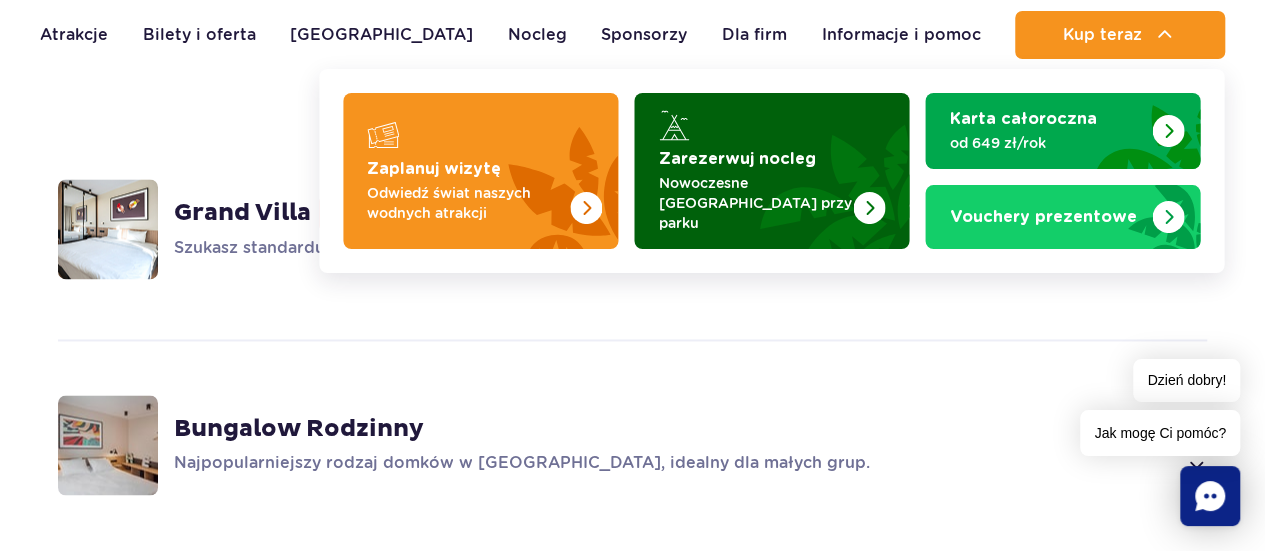 click at bounding box center (869, 208) 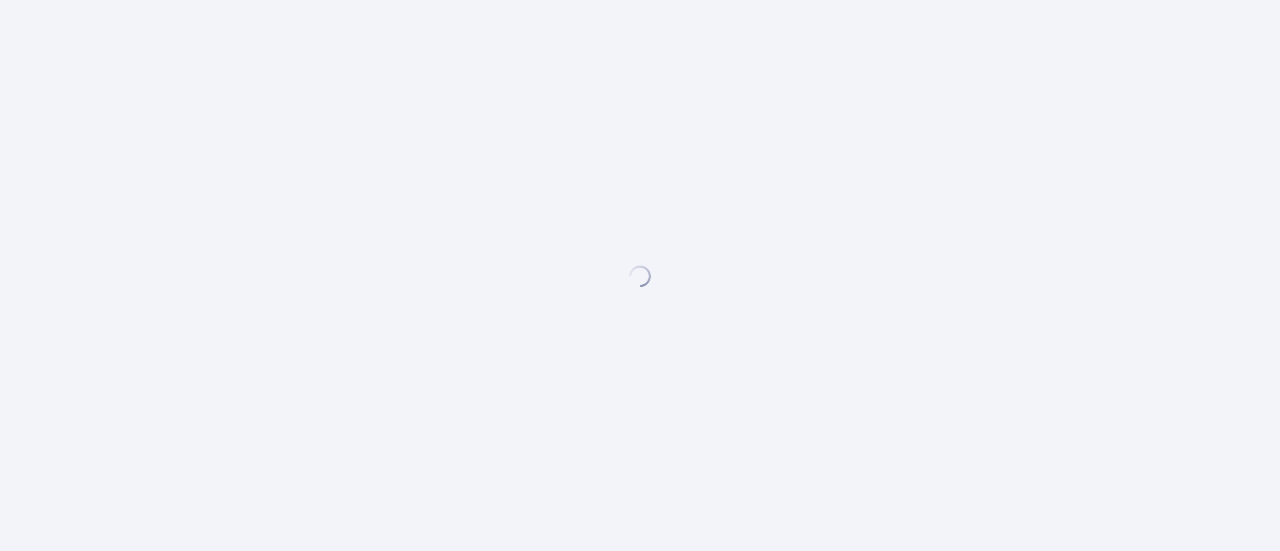 scroll, scrollTop: 0, scrollLeft: 0, axis: both 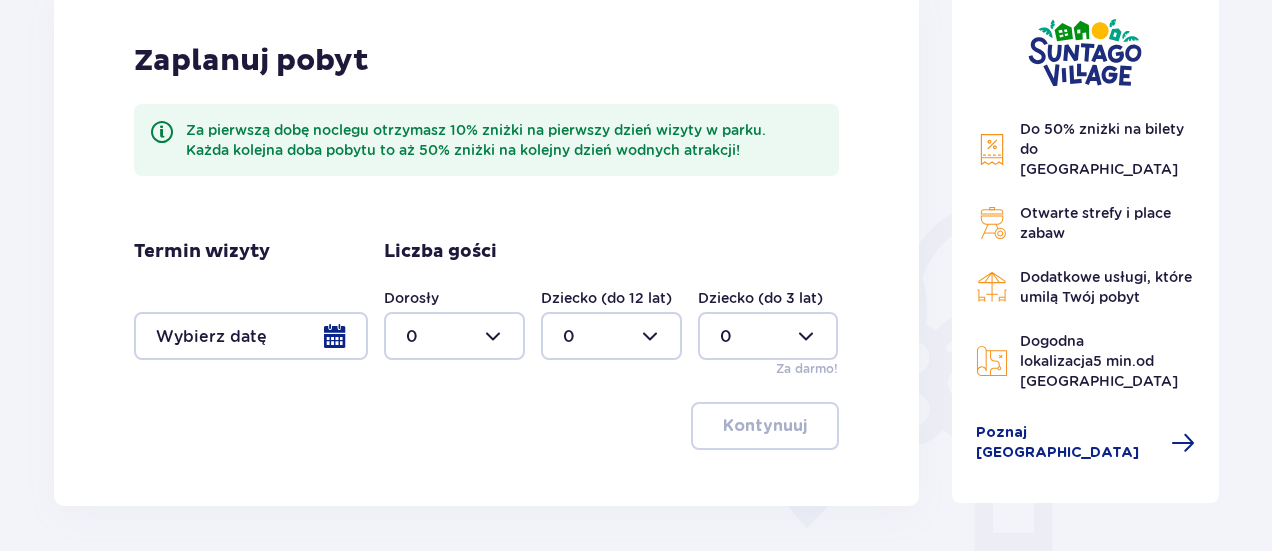 click at bounding box center [251, 336] 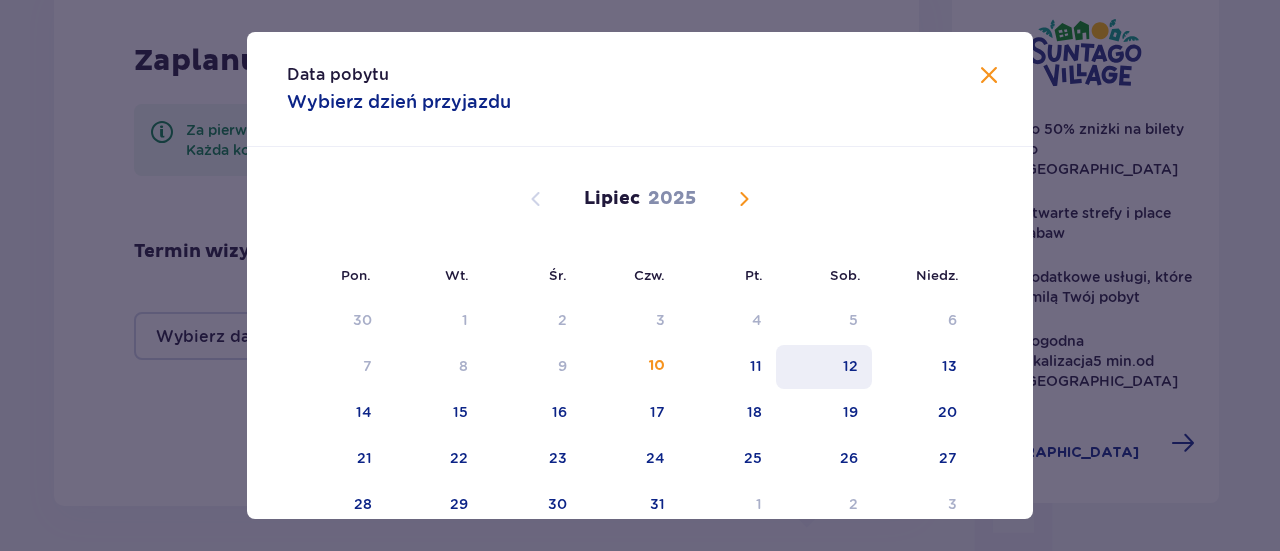 click on "12" at bounding box center [824, 367] 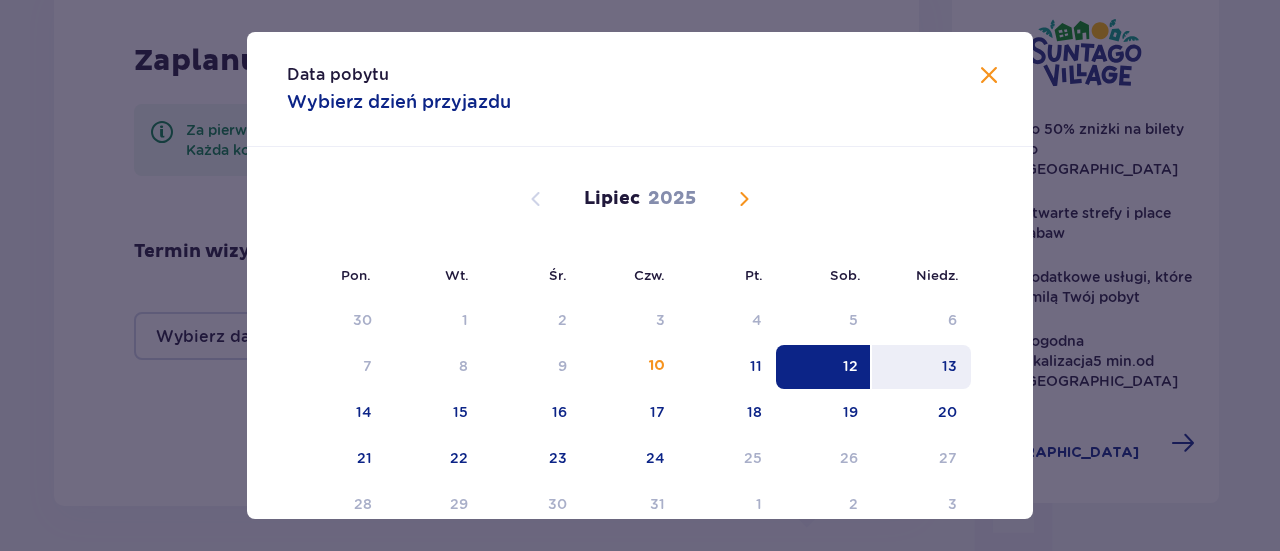 click on "13" at bounding box center (921, 367) 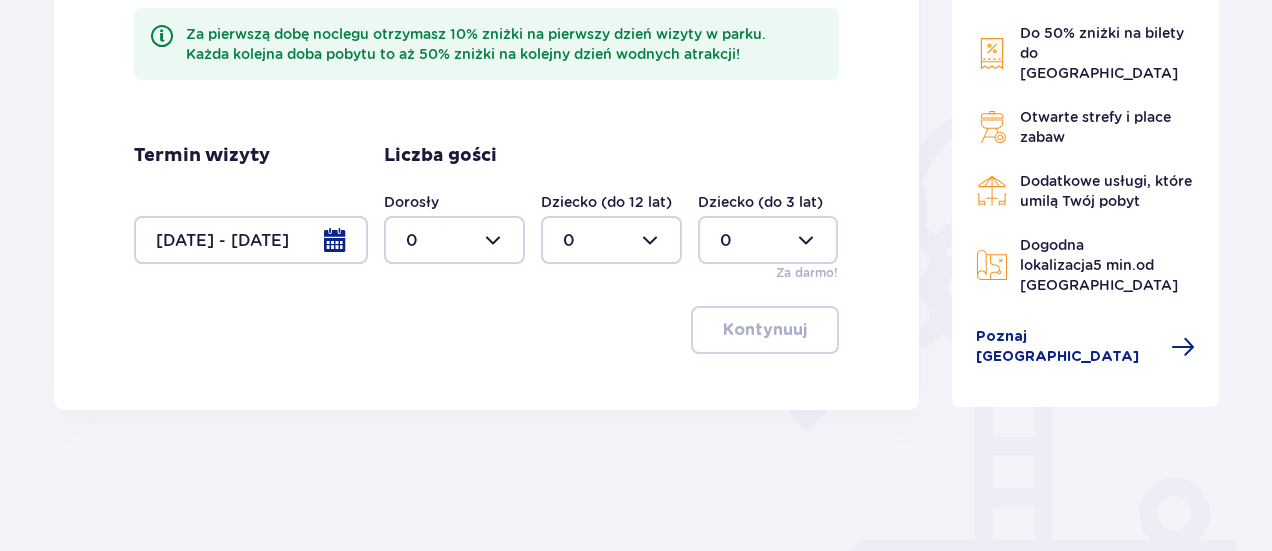 scroll, scrollTop: 500, scrollLeft: 0, axis: vertical 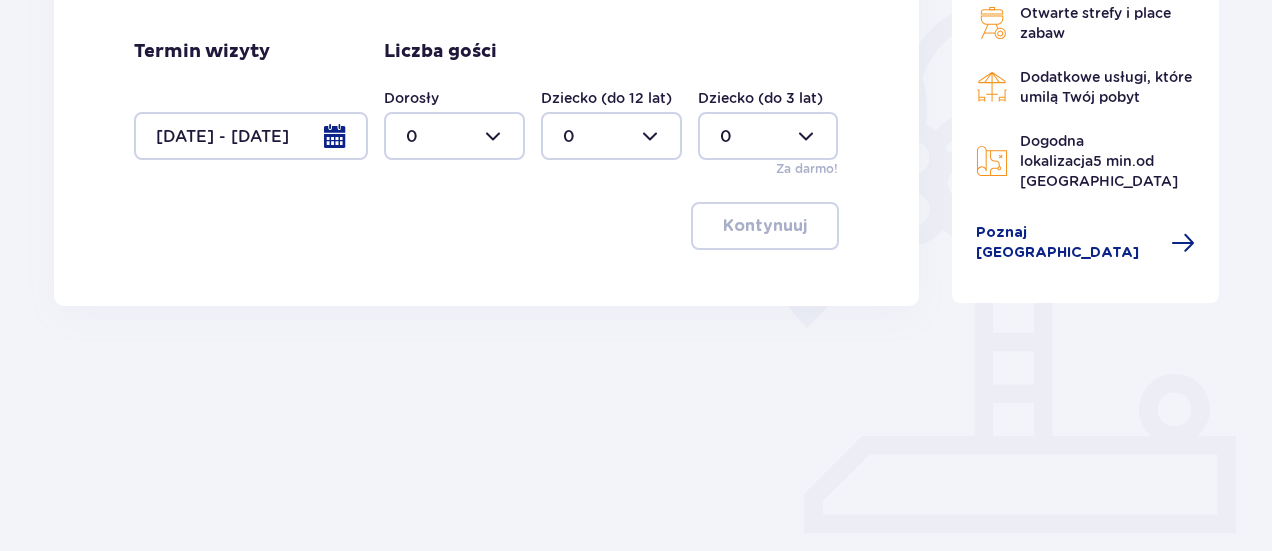 click at bounding box center [454, 136] 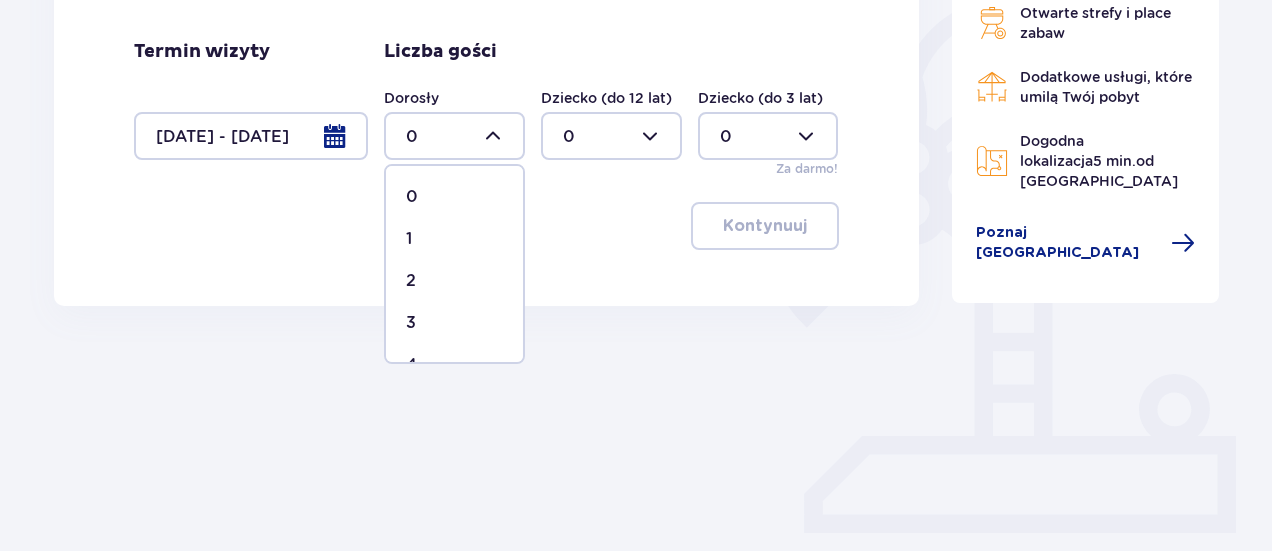 click on "1" at bounding box center (454, 239) 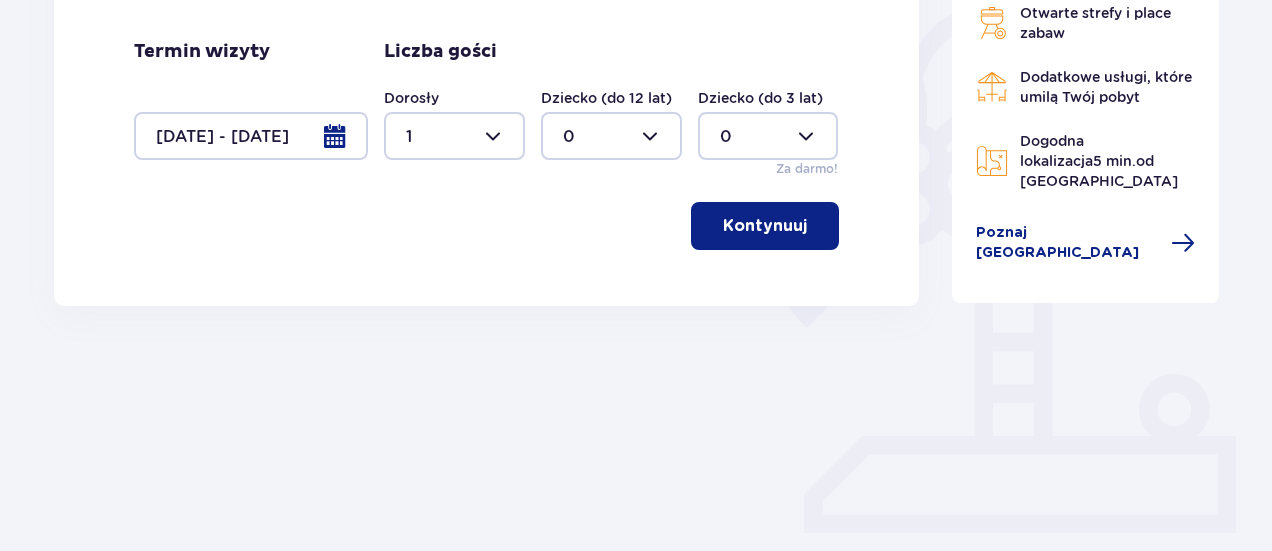 type on "1" 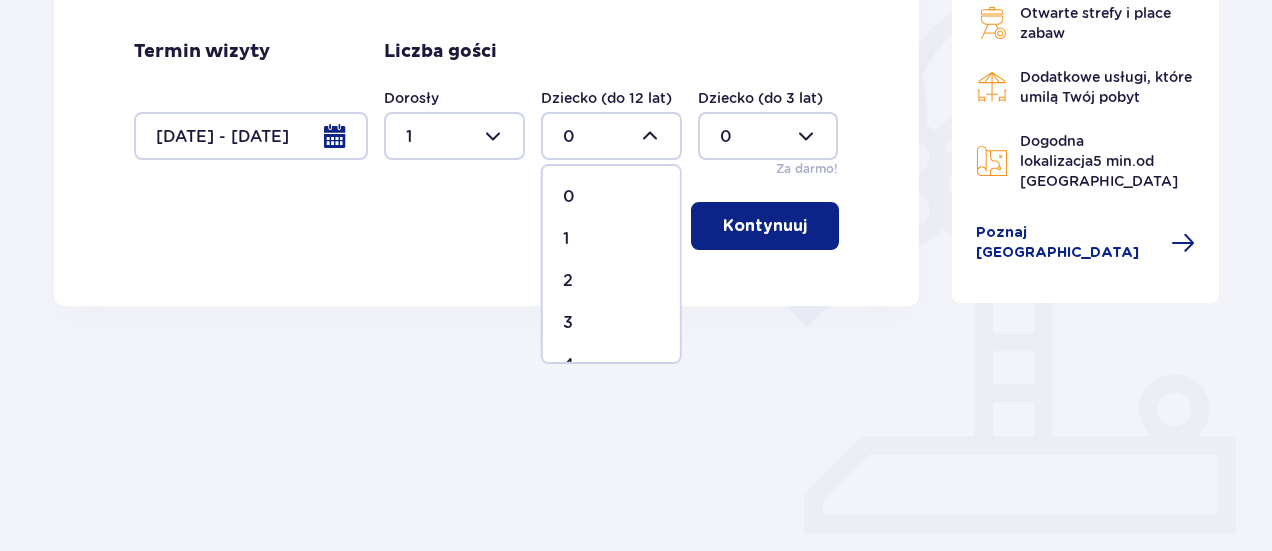 click on "2" at bounding box center [611, 281] 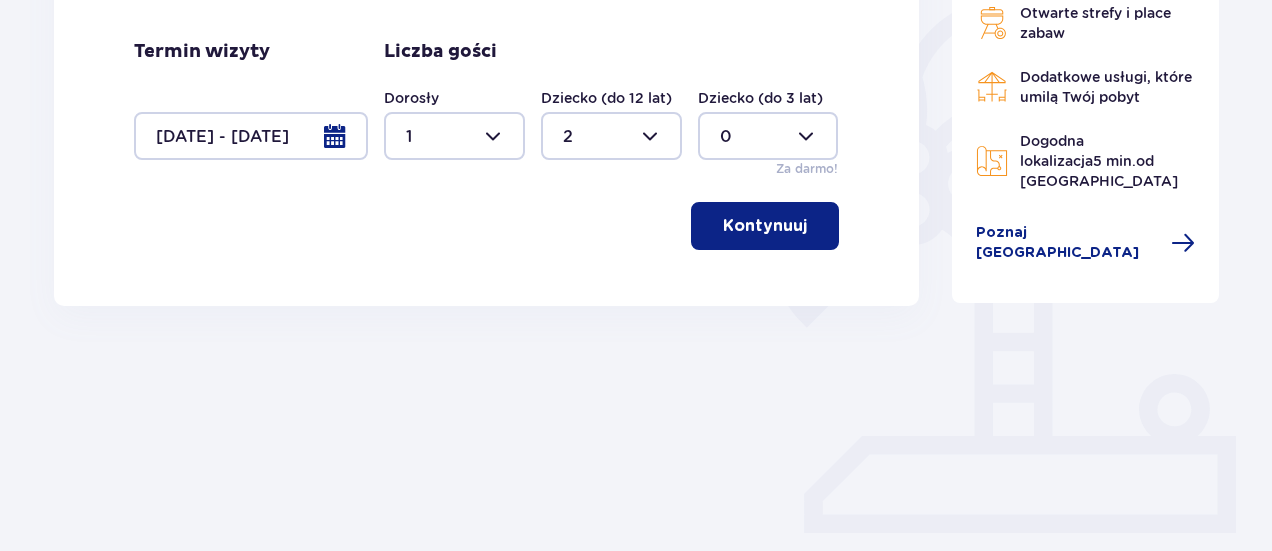 type on "2" 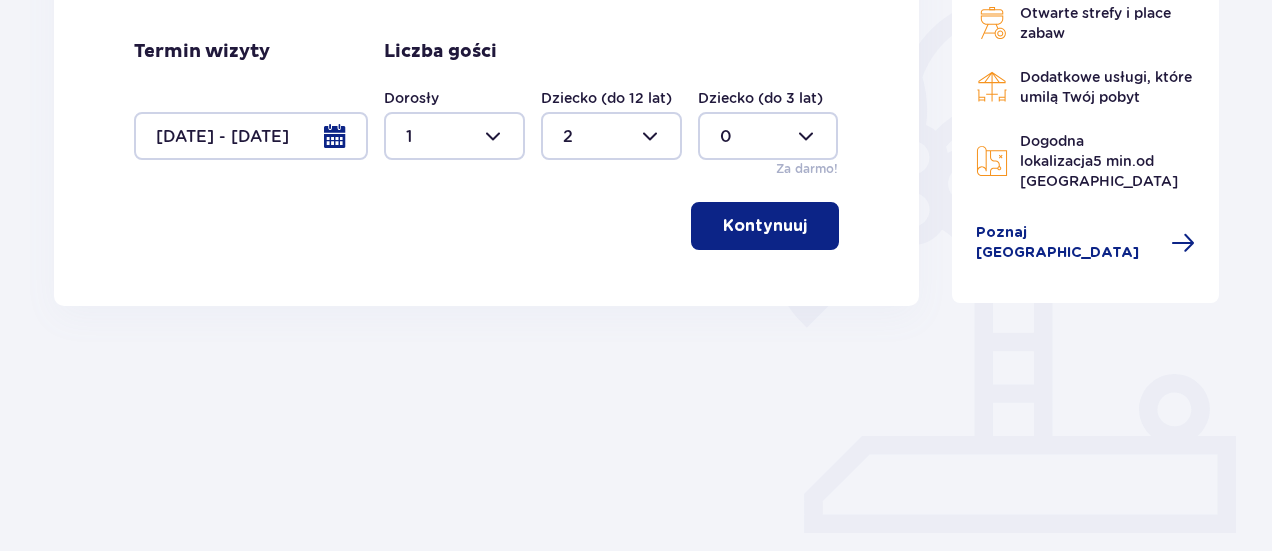 click at bounding box center [811, 226] 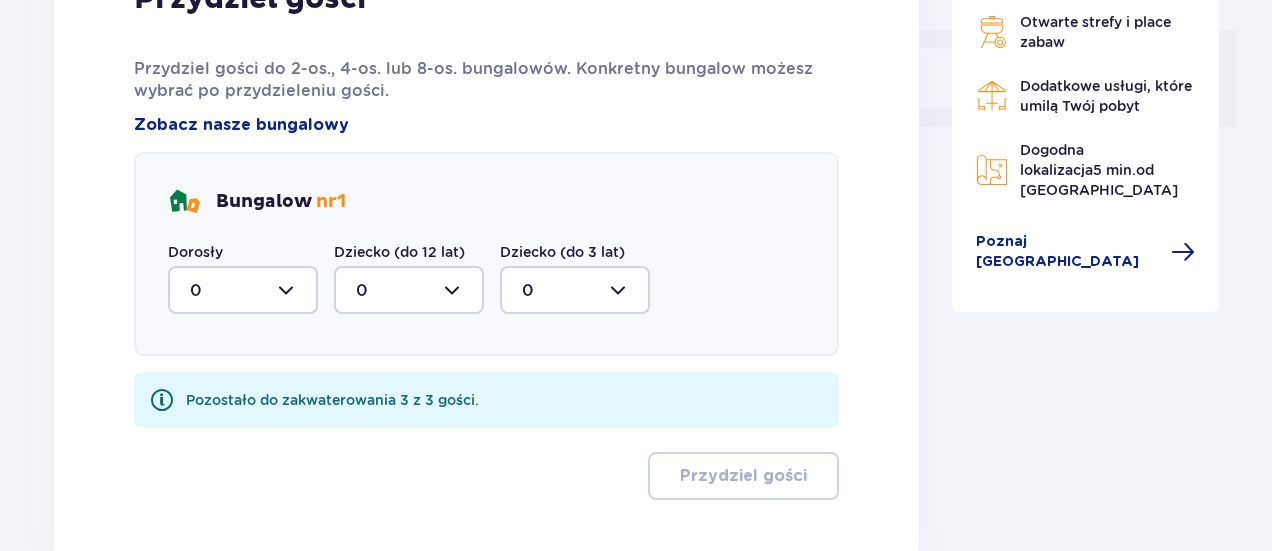 scroll, scrollTop: 1006, scrollLeft: 0, axis: vertical 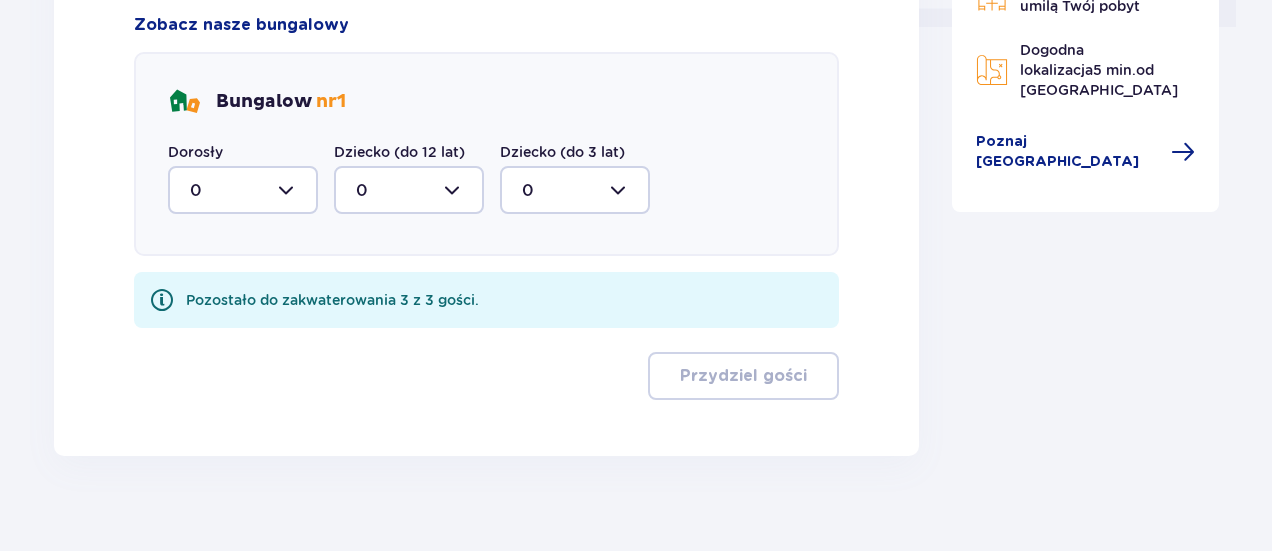 click at bounding box center (243, 190) 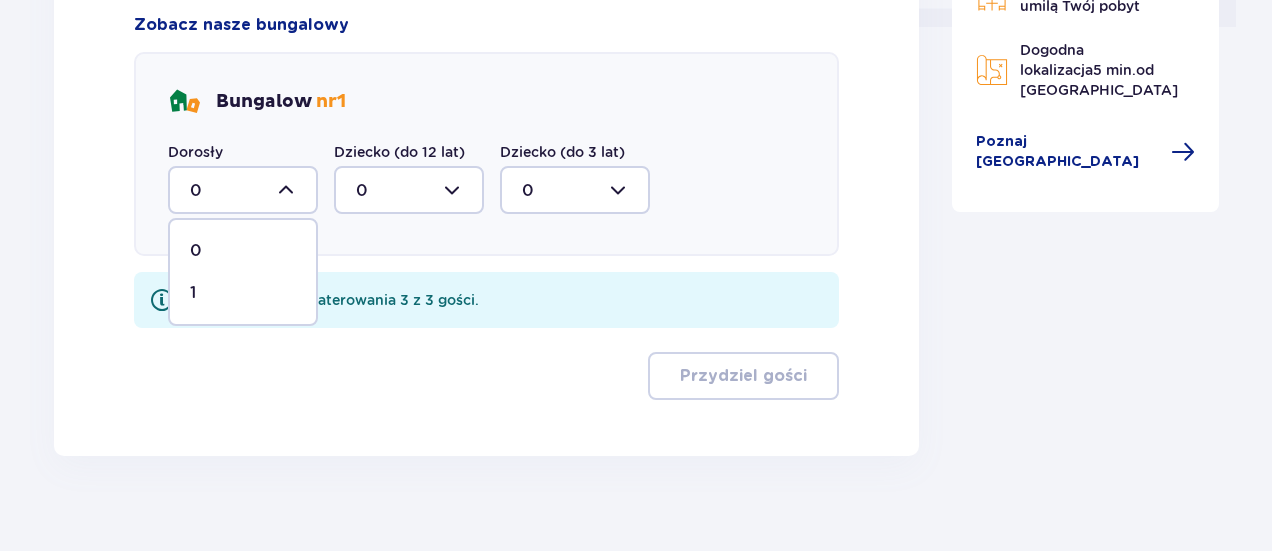 click on "1" at bounding box center (243, 293) 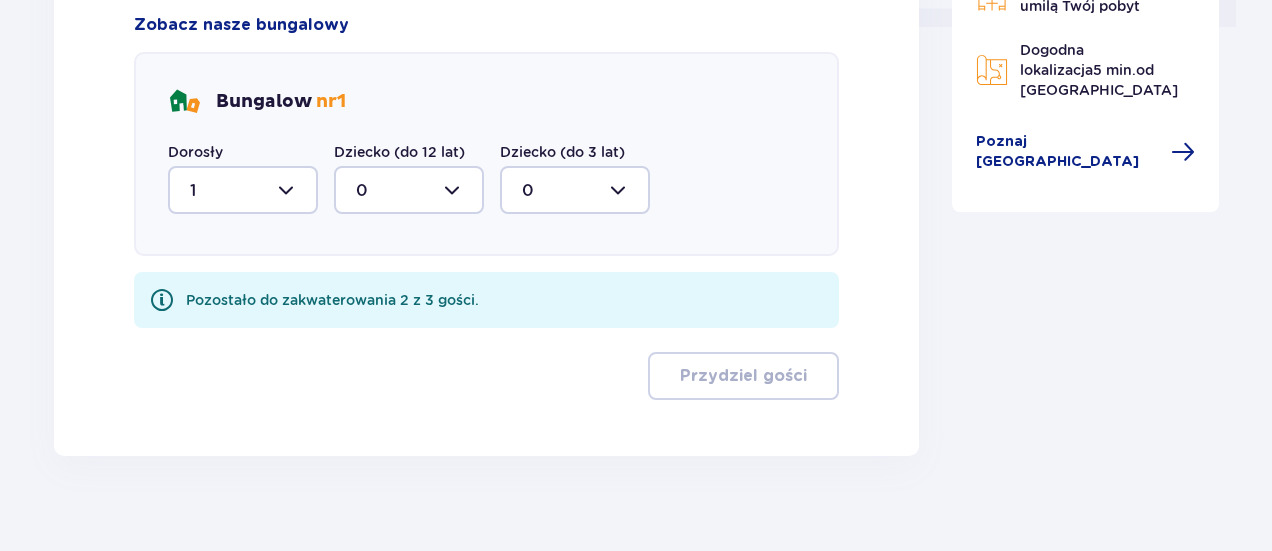 click at bounding box center (409, 190) 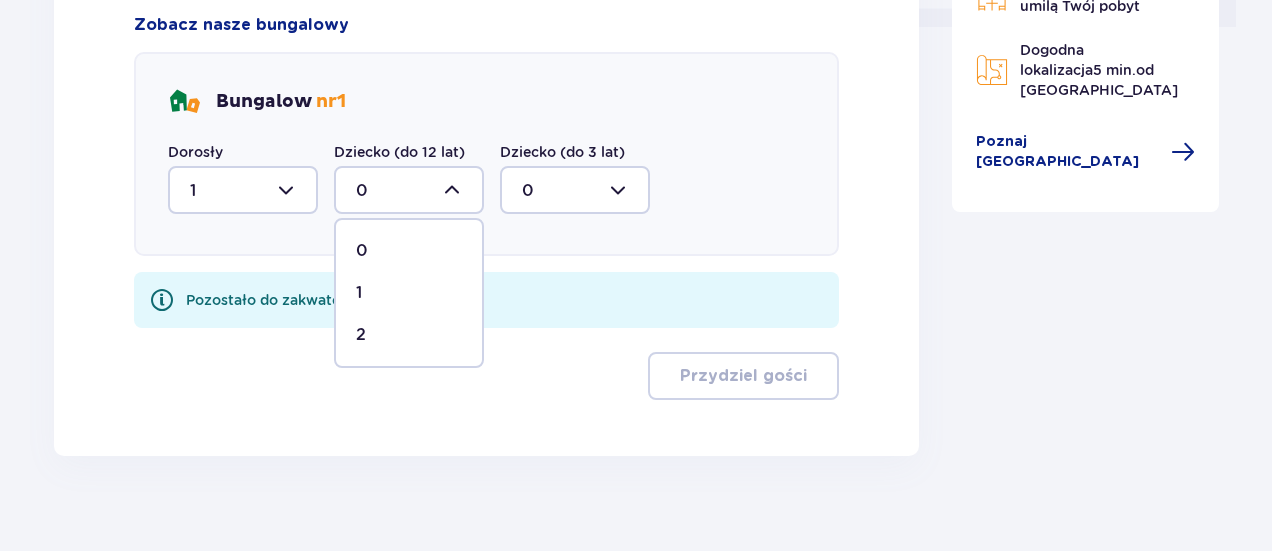click on "1" at bounding box center (409, 293) 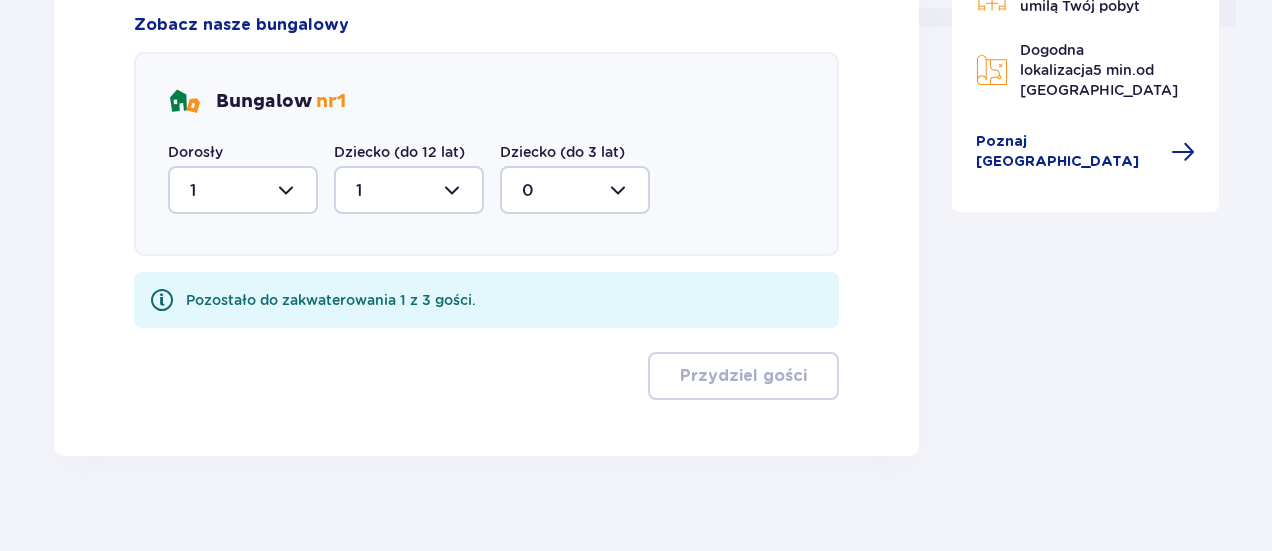 click at bounding box center (575, 190) 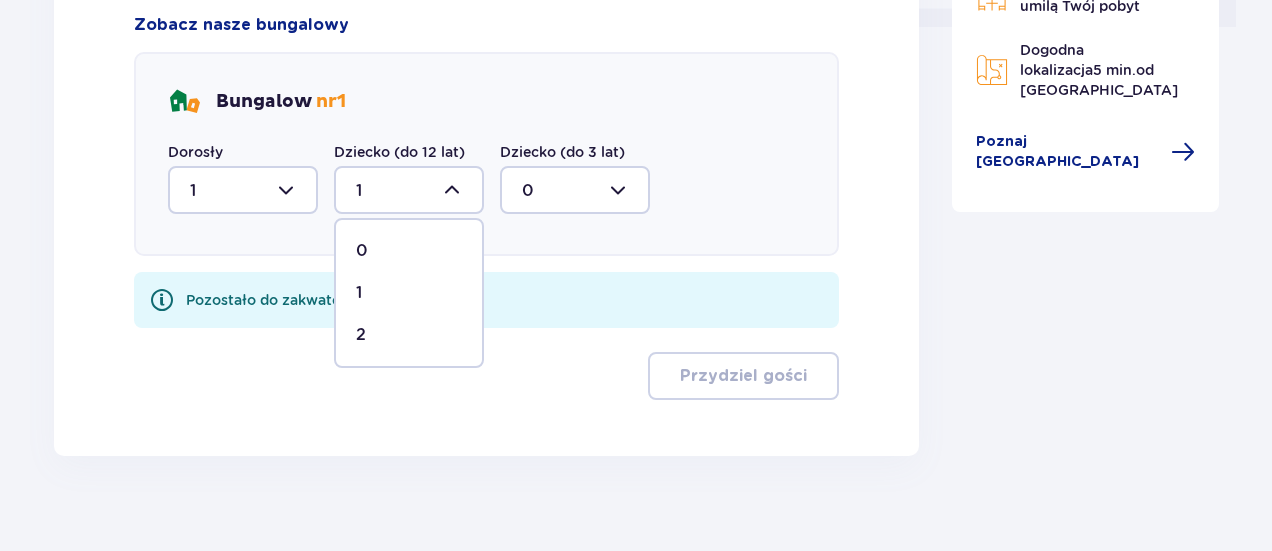 click on "2" at bounding box center (409, 335) 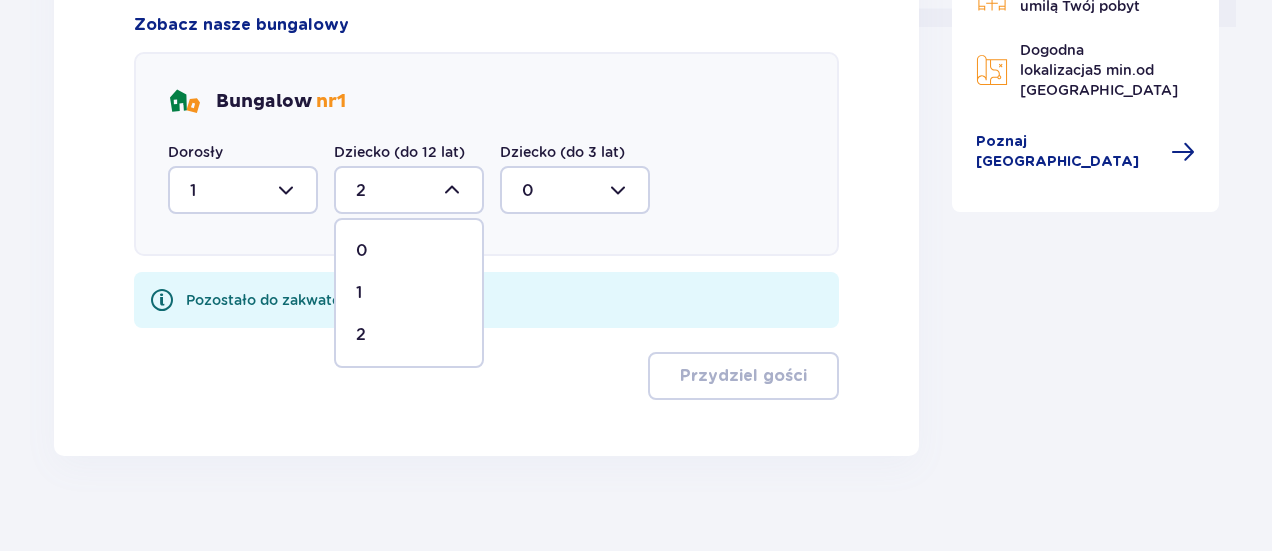 scroll, scrollTop: 950, scrollLeft: 0, axis: vertical 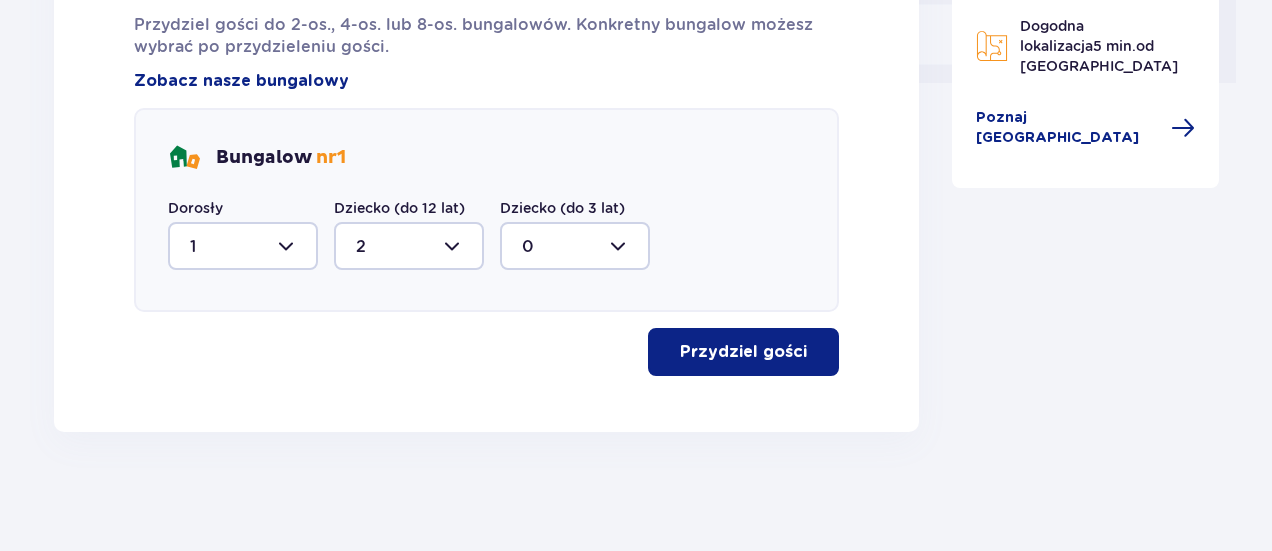 click on "Przydziel gości" at bounding box center [743, 352] 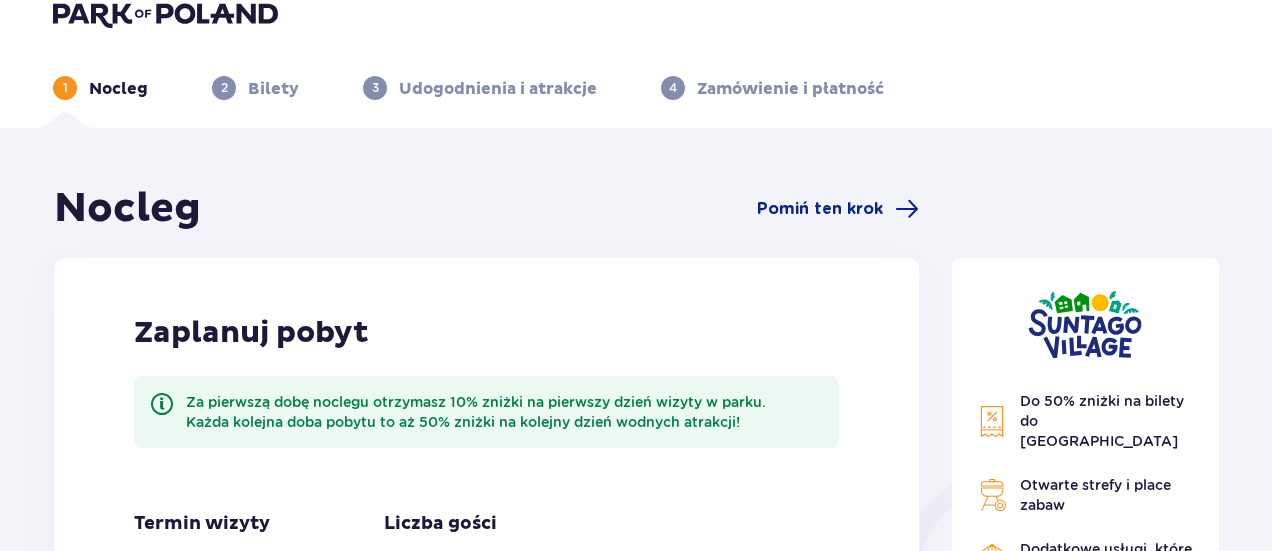 scroll, scrollTop: 0, scrollLeft: 0, axis: both 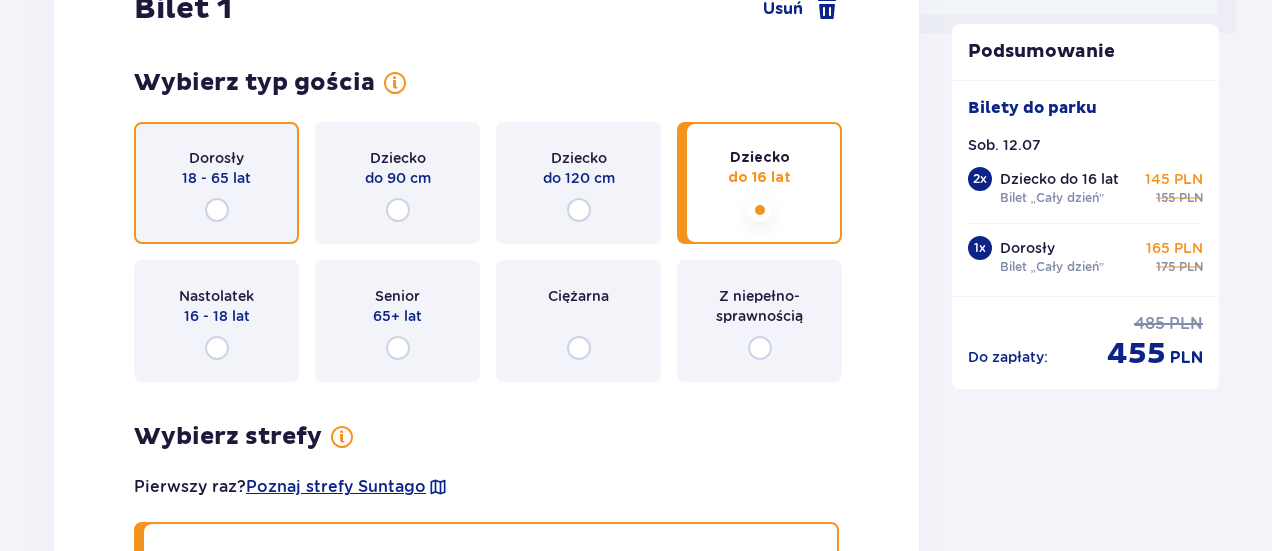 click at bounding box center [217, 210] 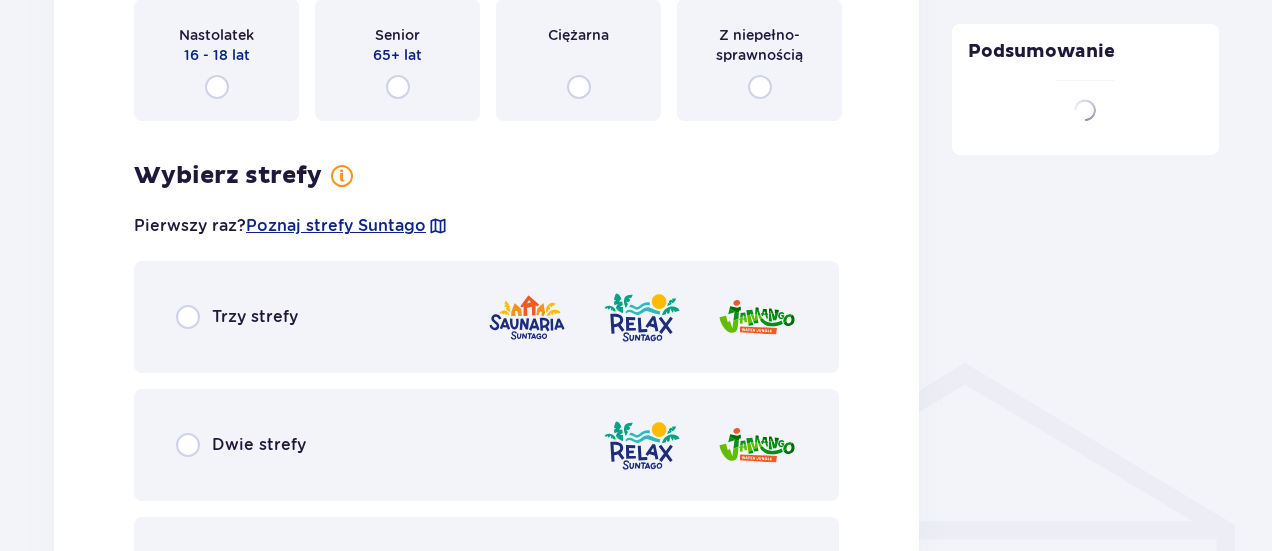 scroll, scrollTop: 1398, scrollLeft: 0, axis: vertical 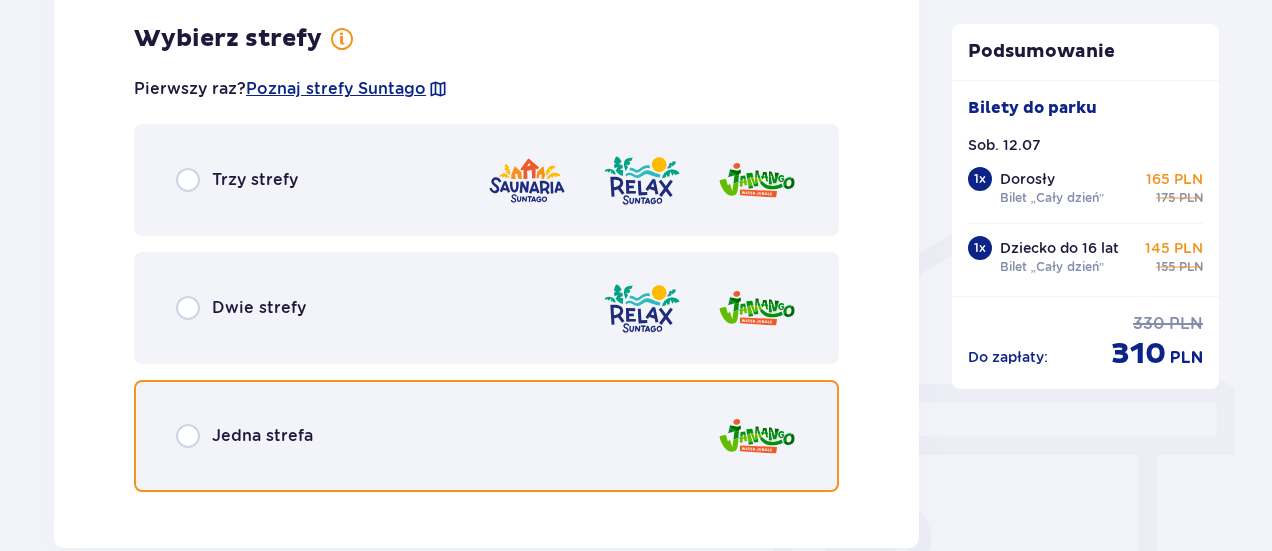 click at bounding box center (188, 436) 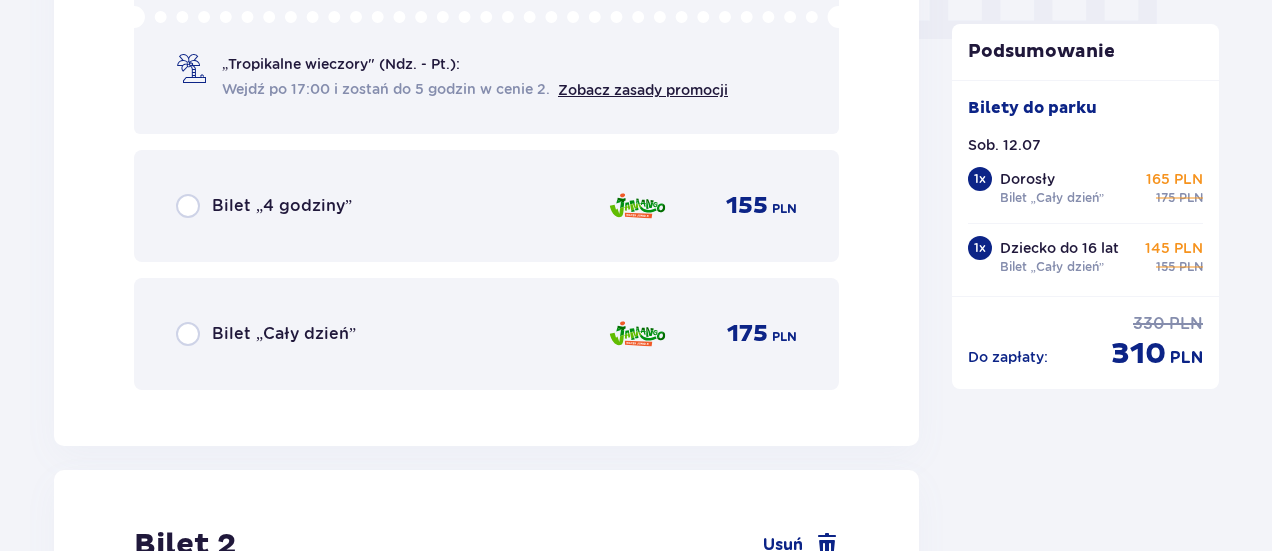 scroll, scrollTop: 2106, scrollLeft: 0, axis: vertical 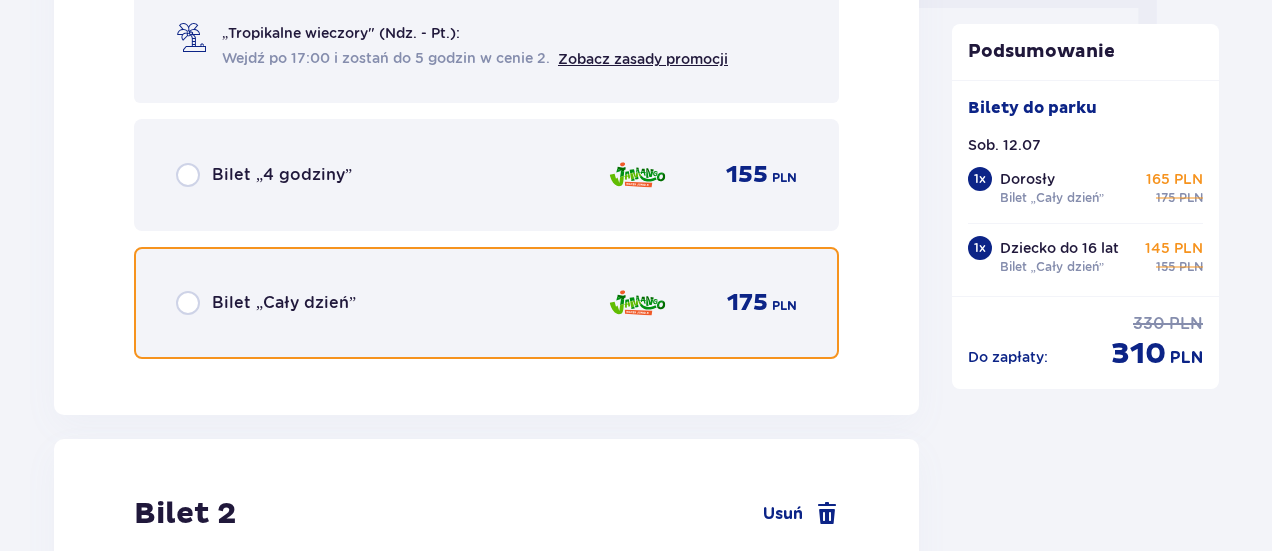 click at bounding box center (188, 303) 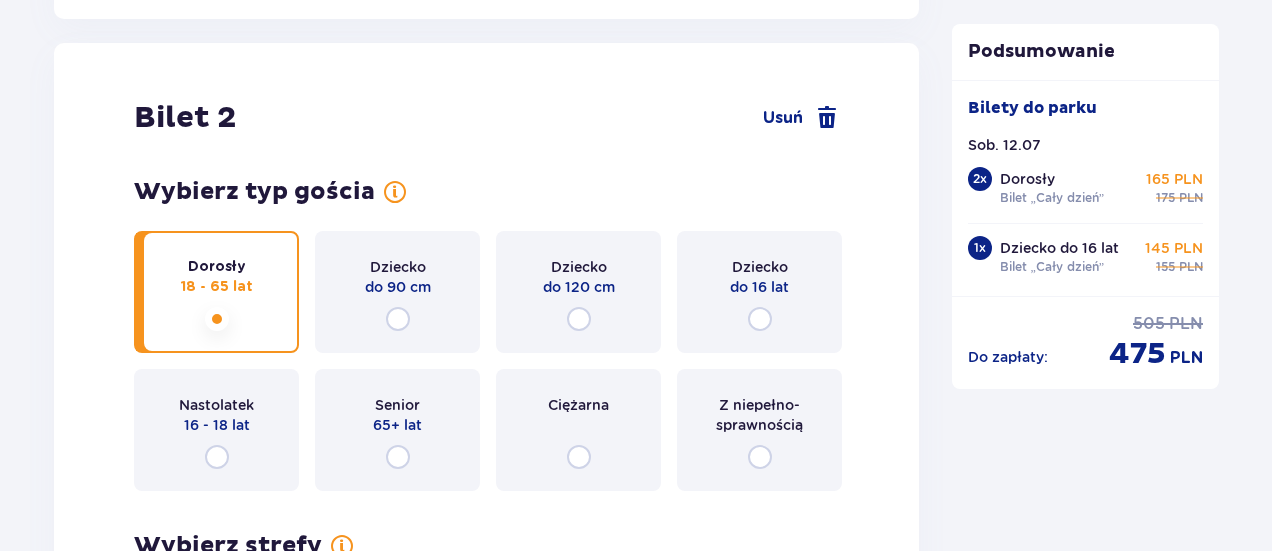 scroll, scrollTop: 2456, scrollLeft: 0, axis: vertical 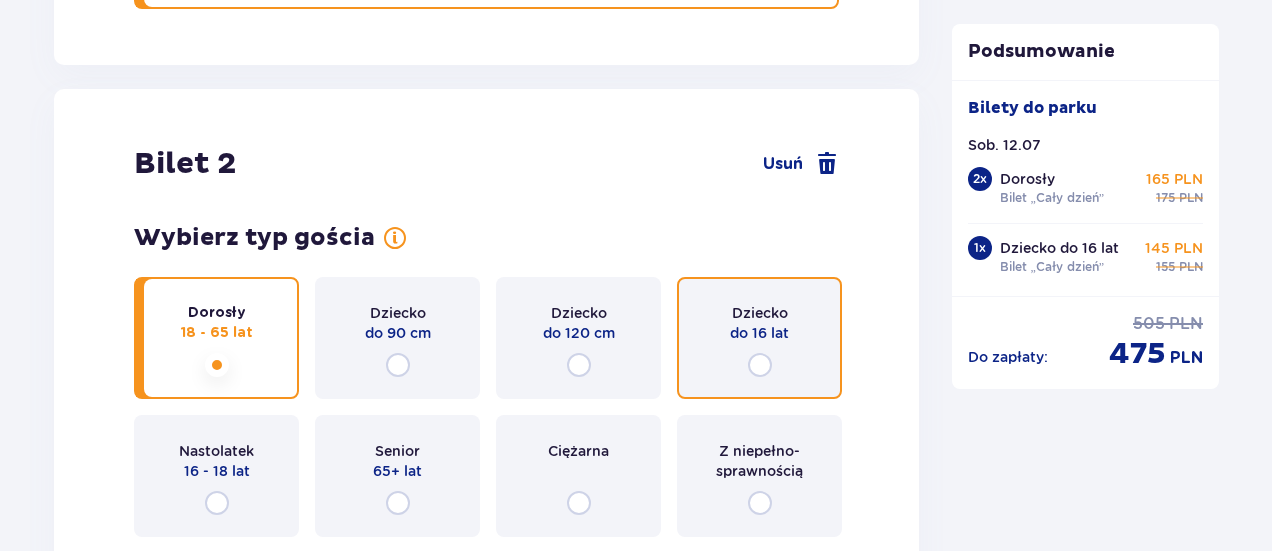 click at bounding box center [760, 365] 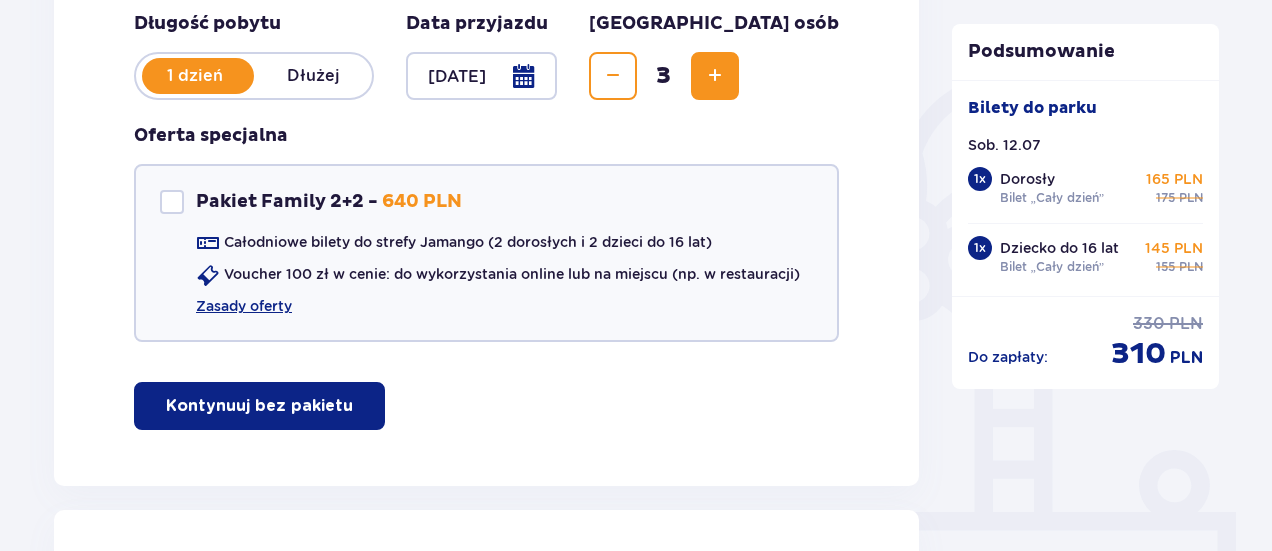 scroll, scrollTop: 420, scrollLeft: 0, axis: vertical 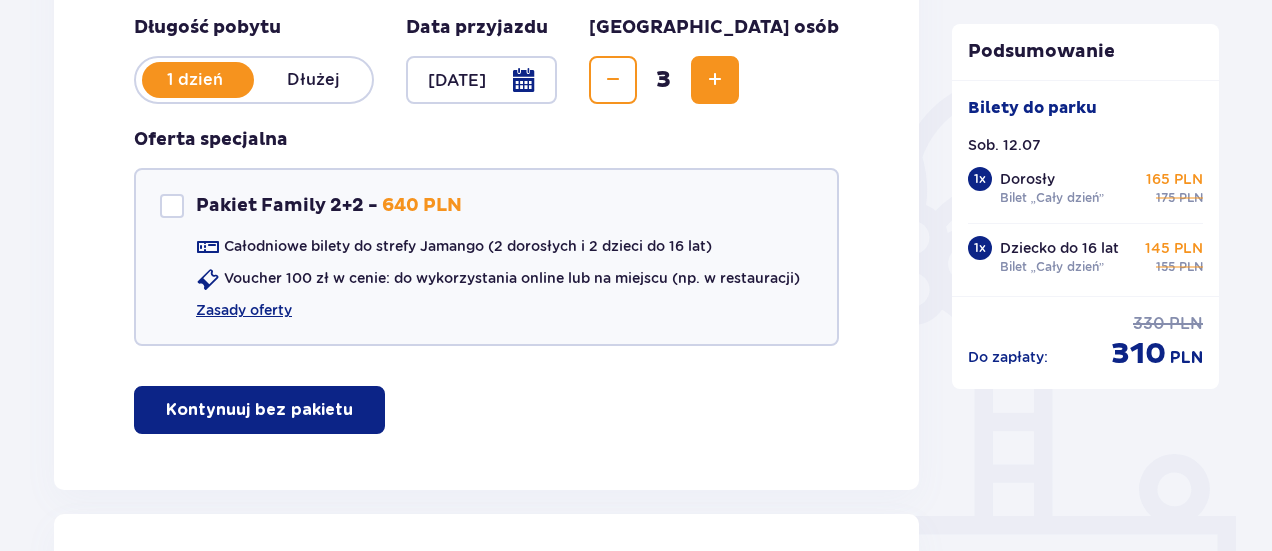 click at bounding box center [481, 80] 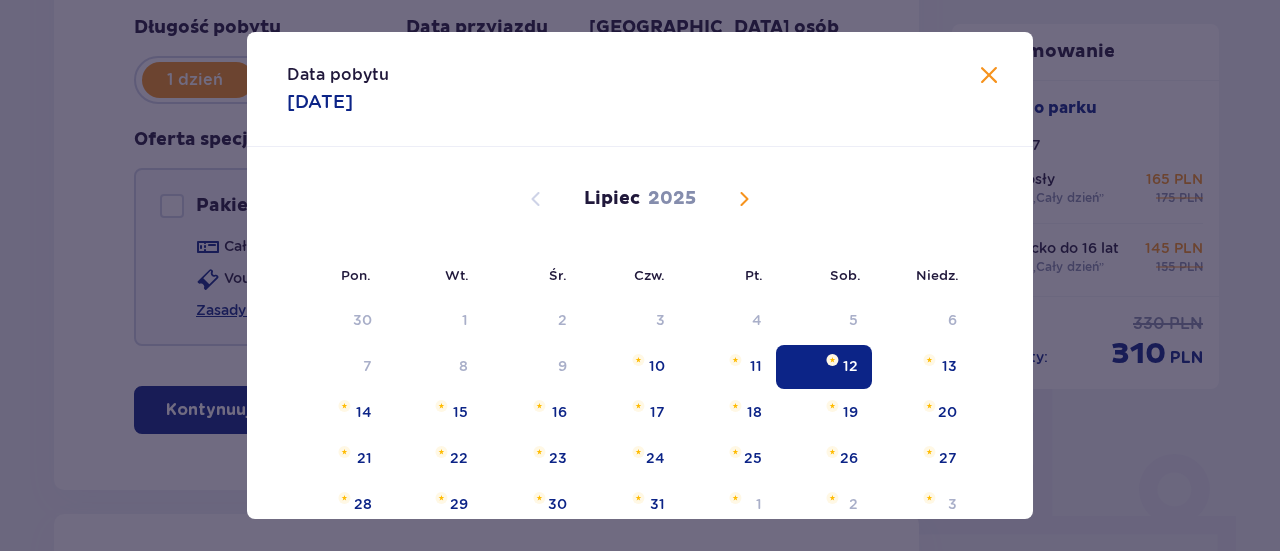 click at bounding box center (989, 76) 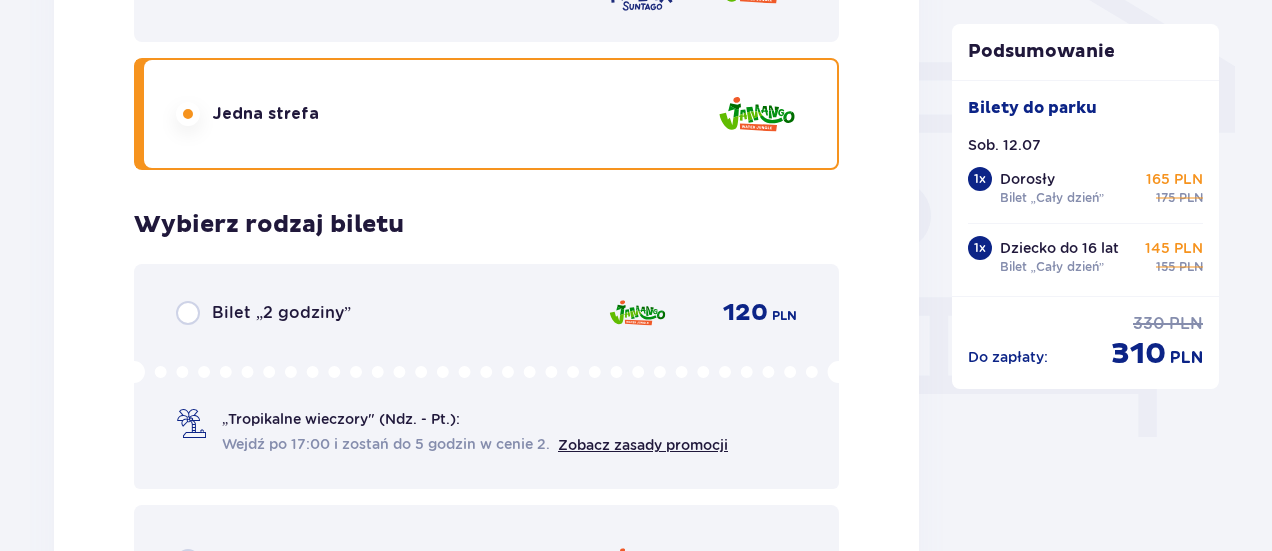 scroll, scrollTop: 1820, scrollLeft: 0, axis: vertical 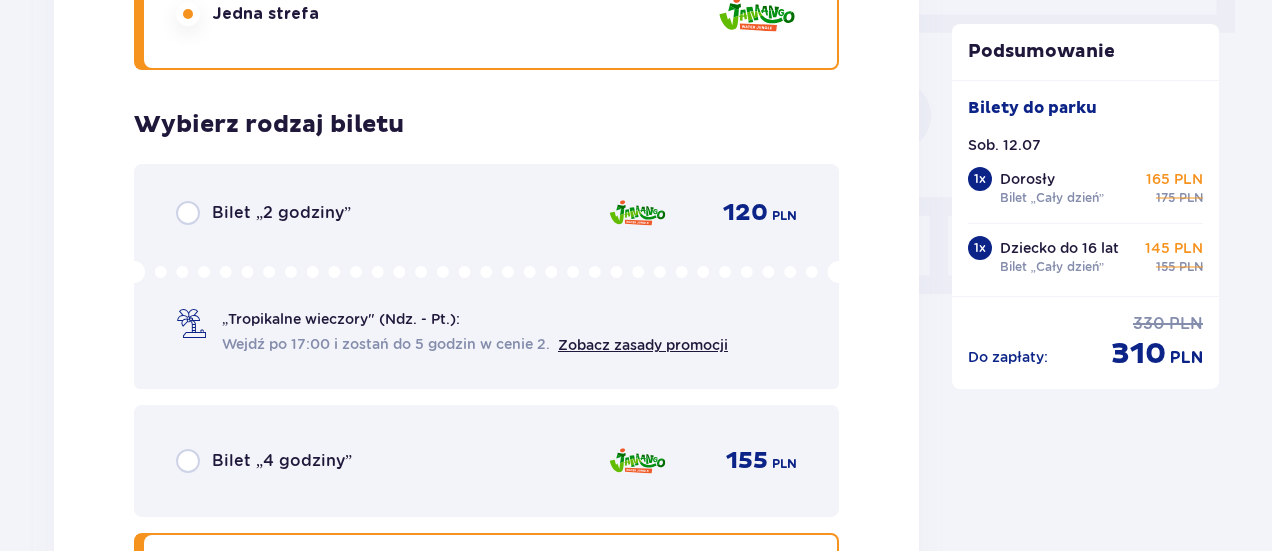 click on "1 x" at bounding box center (980, 248) 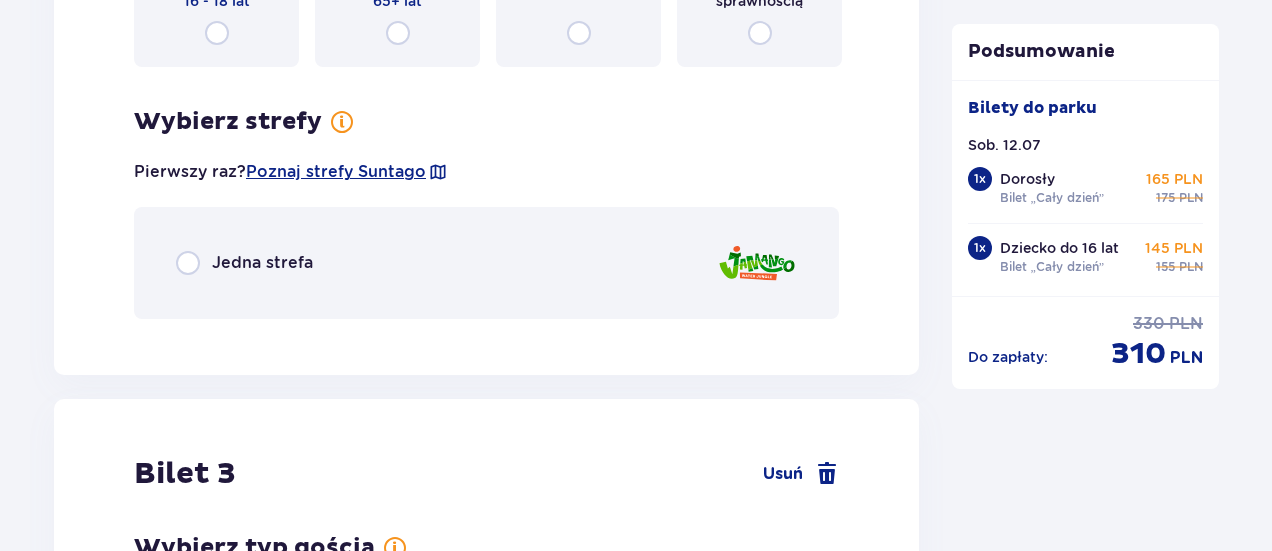 scroll, scrollTop: 2920, scrollLeft: 0, axis: vertical 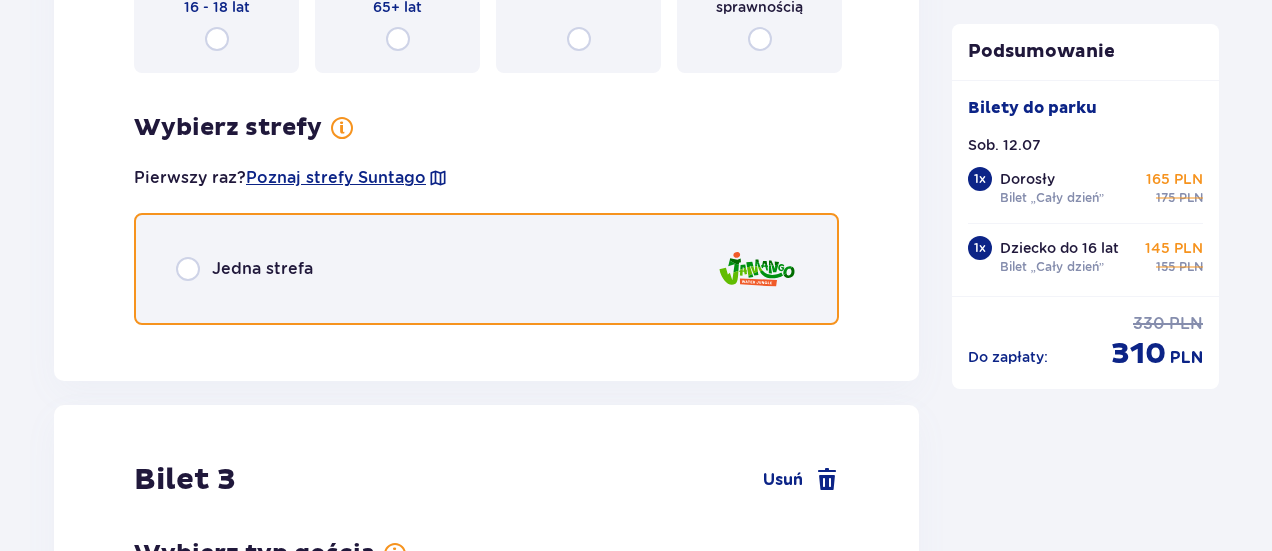 click at bounding box center [188, 269] 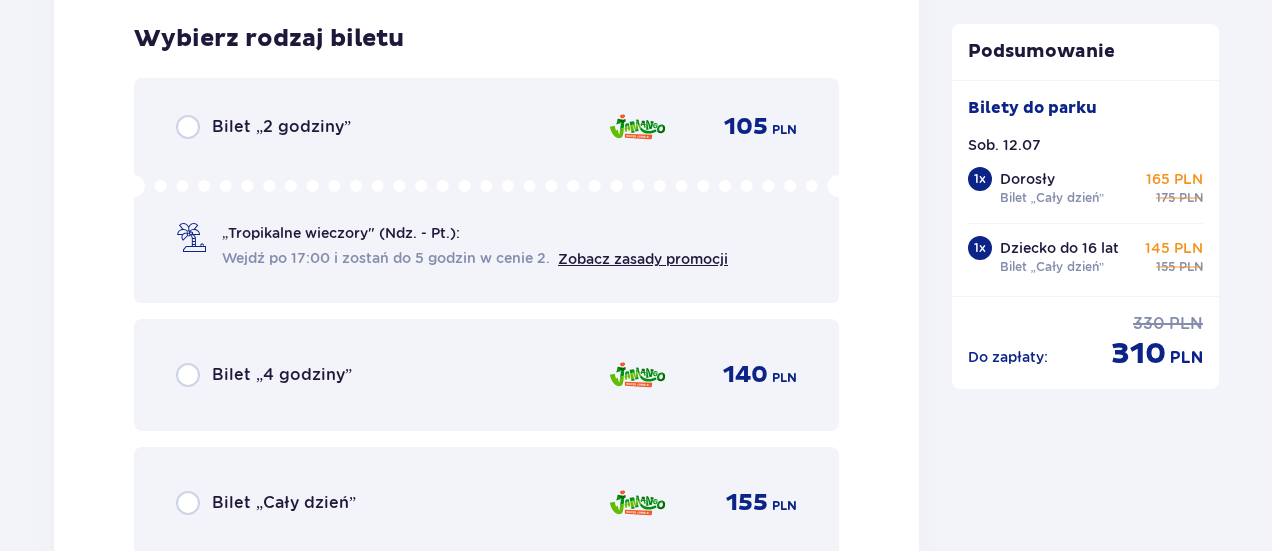 scroll, scrollTop: 3361, scrollLeft: 0, axis: vertical 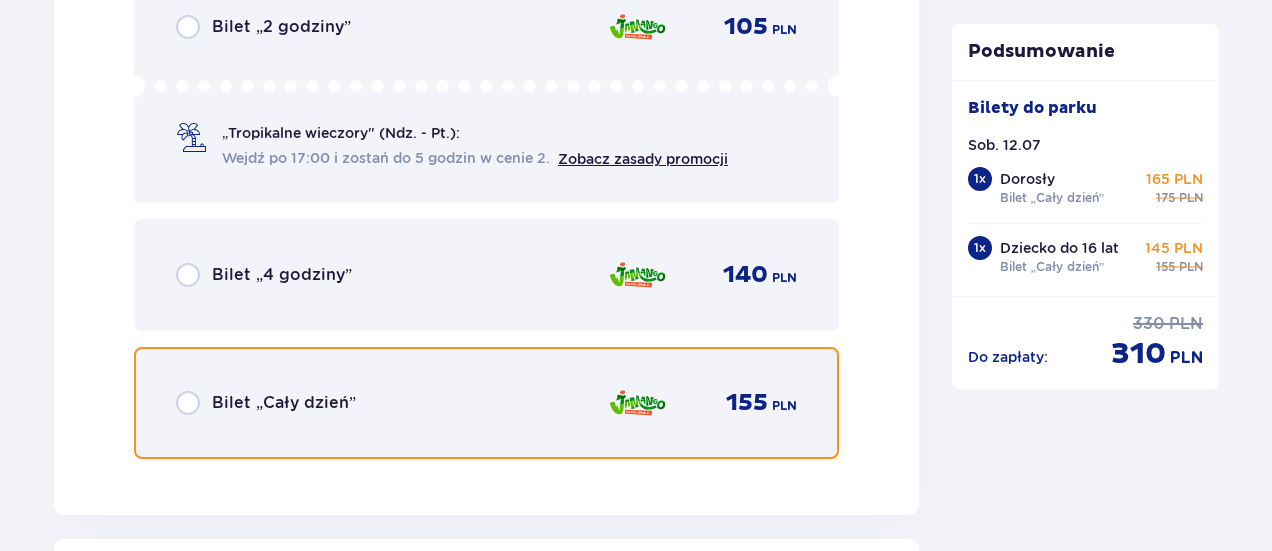click at bounding box center (188, 403) 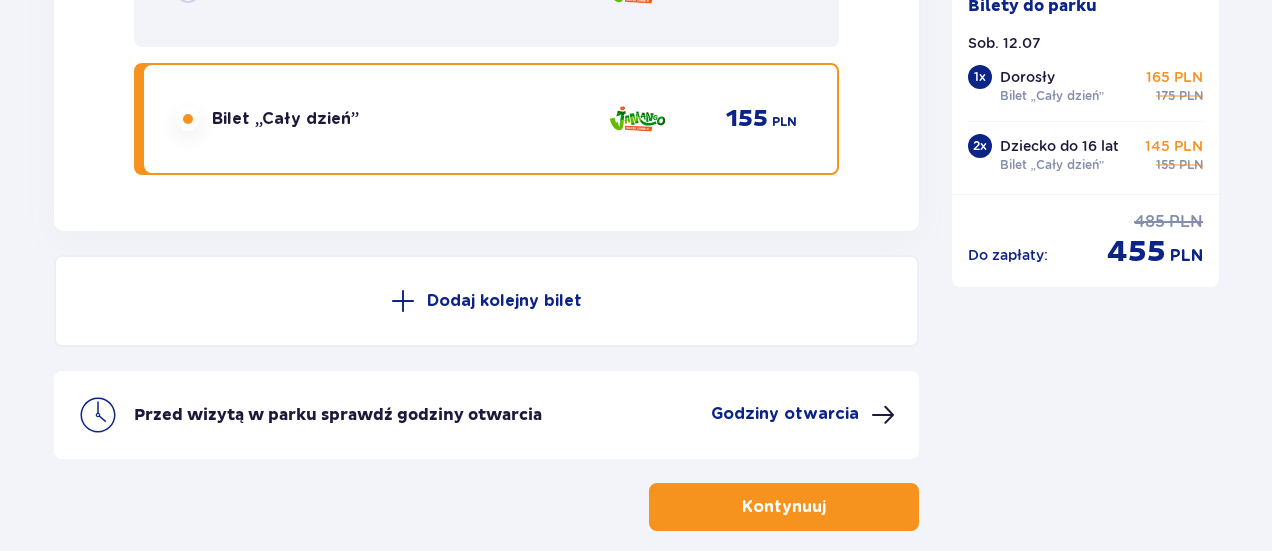 scroll, scrollTop: 5100, scrollLeft: 0, axis: vertical 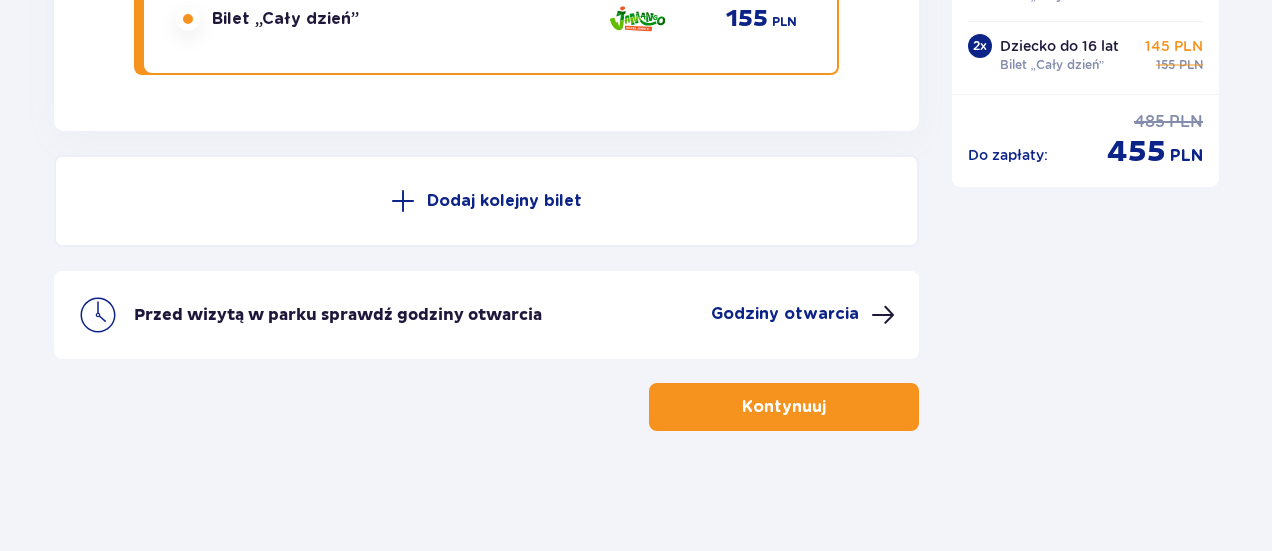 click at bounding box center (830, 407) 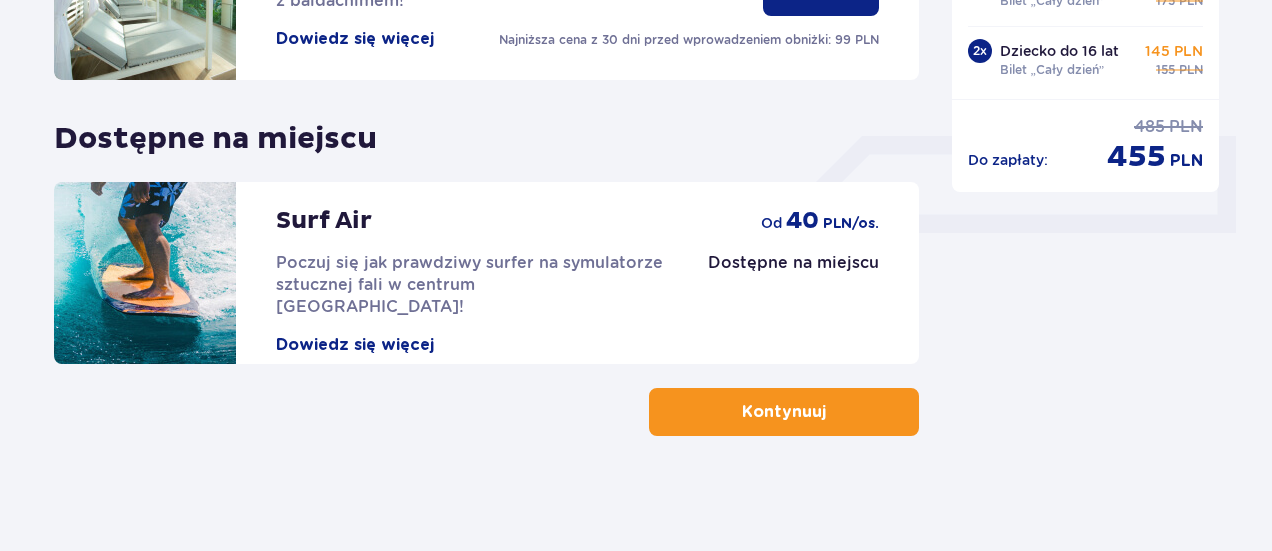 scroll, scrollTop: 804, scrollLeft: 0, axis: vertical 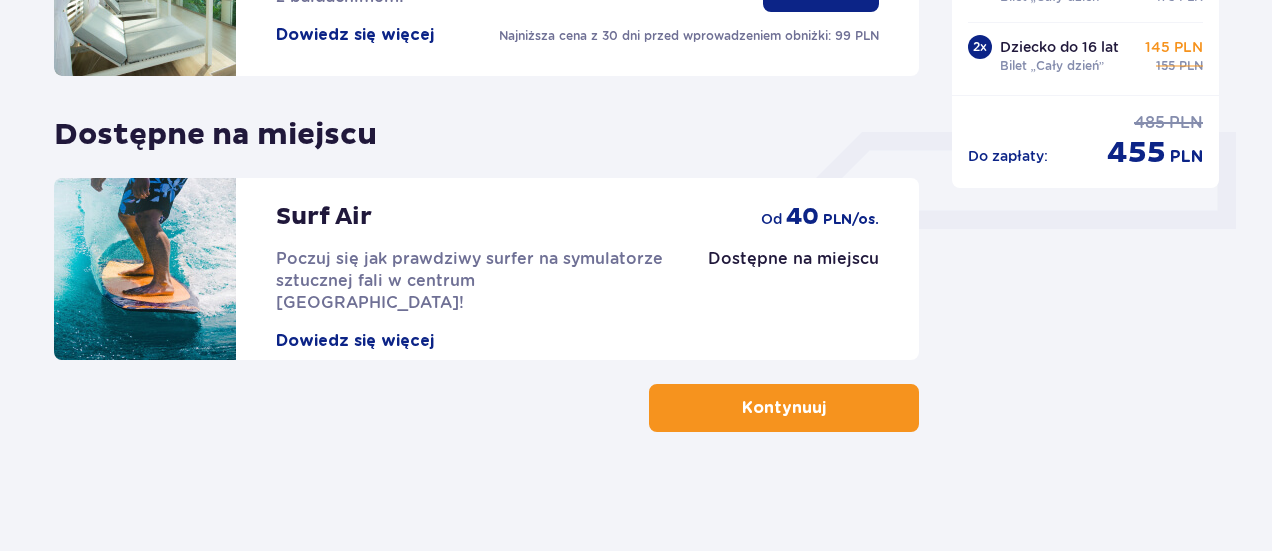 click on "Kontynuuj" at bounding box center (784, 408) 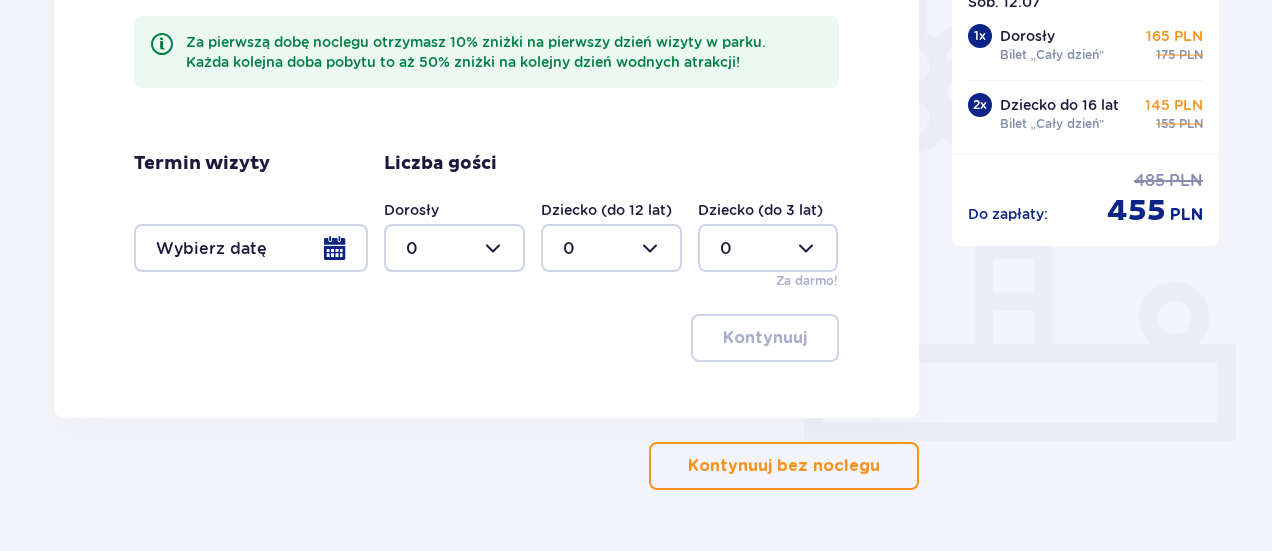 scroll, scrollTop: 650, scrollLeft: 0, axis: vertical 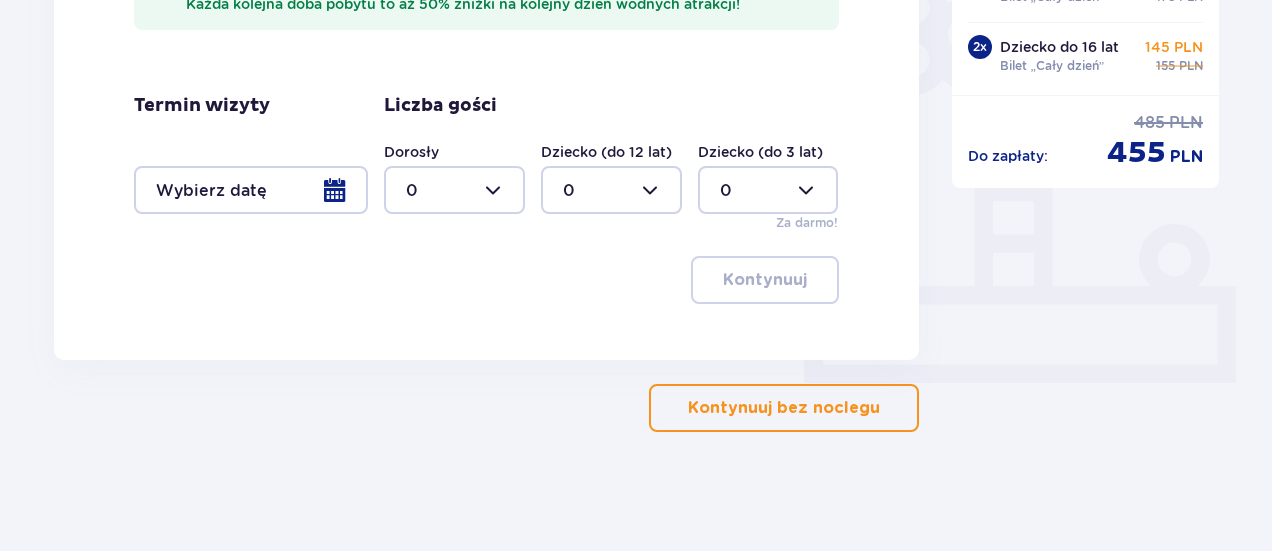click on "Kontynuuj bez noclegu" at bounding box center [784, 408] 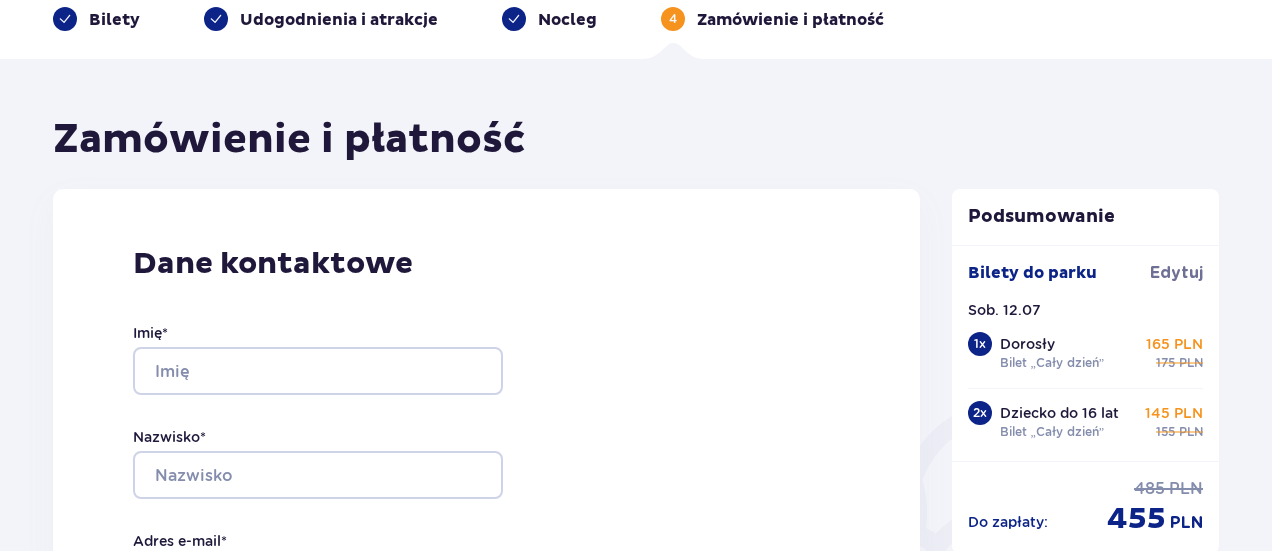 scroll, scrollTop: 100, scrollLeft: 0, axis: vertical 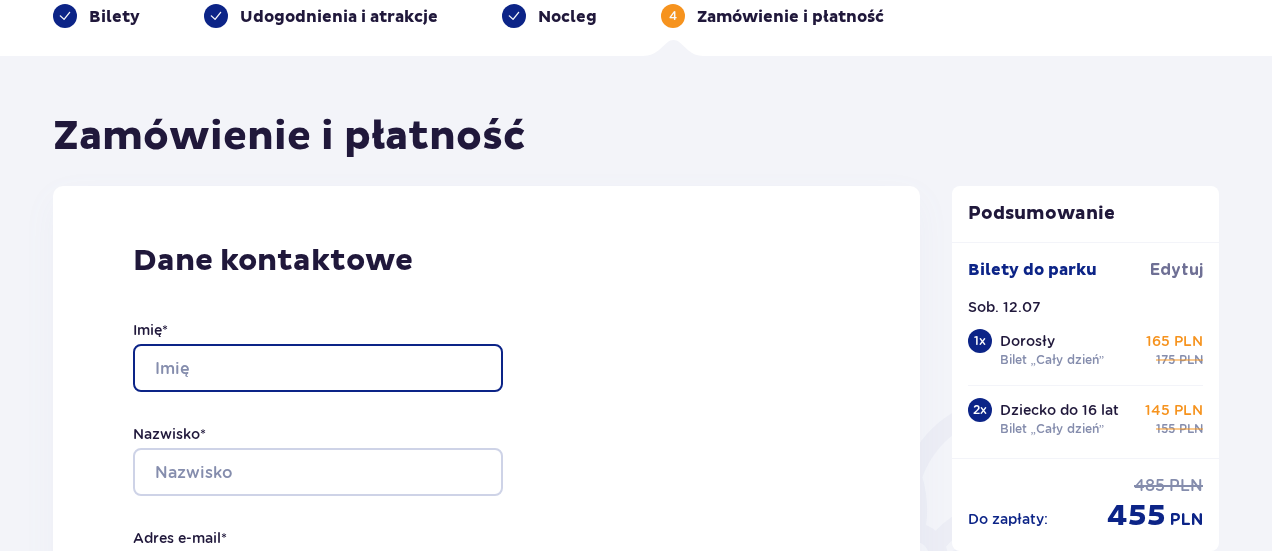 click on "Imię *" at bounding box center (318, 368) 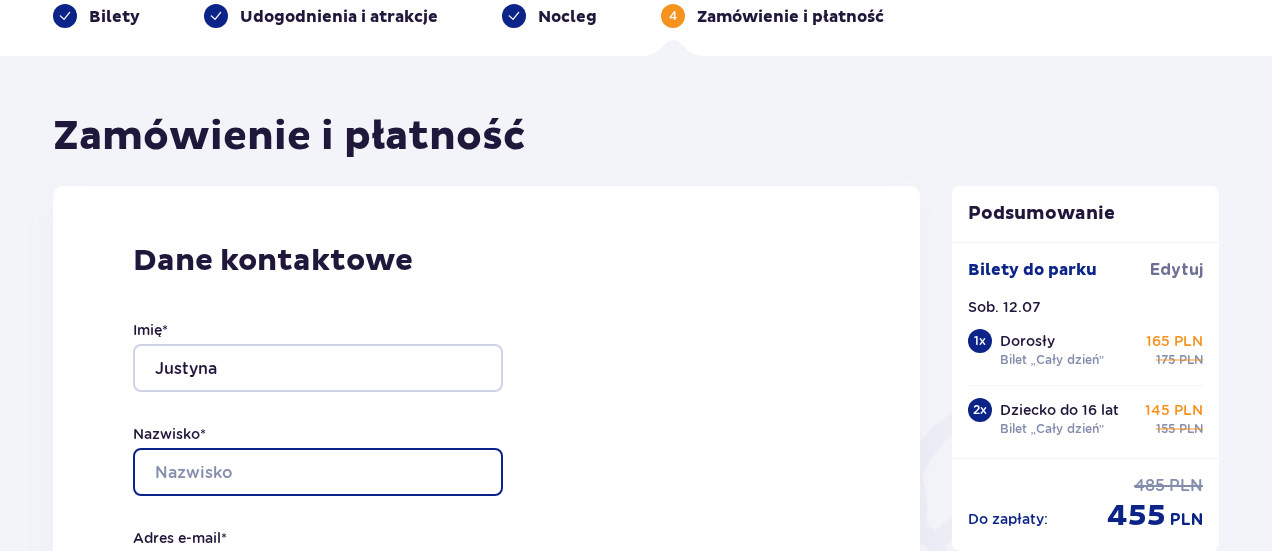 type on "Cybulska" 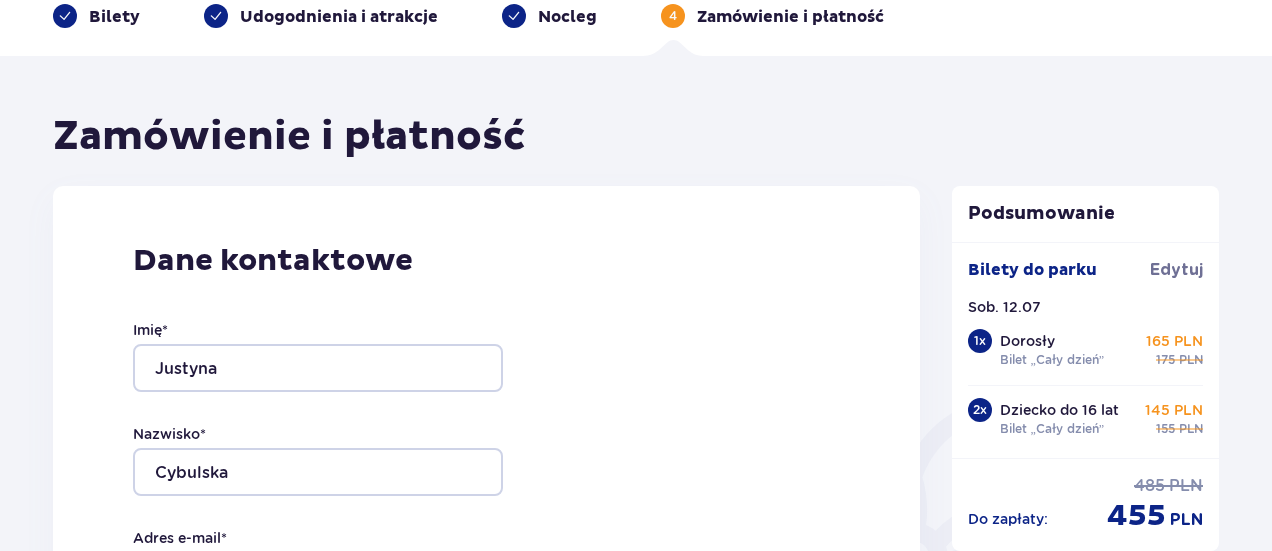 type on "883992914" 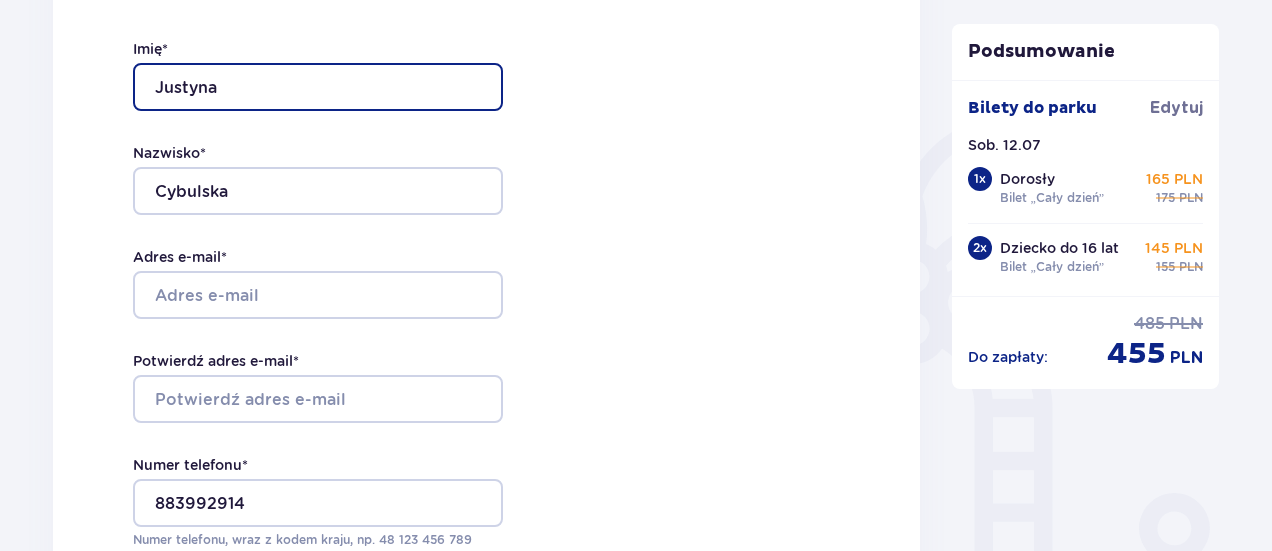 scroll, scrollTop: 400, scrollLeft: 0, axis: vertical 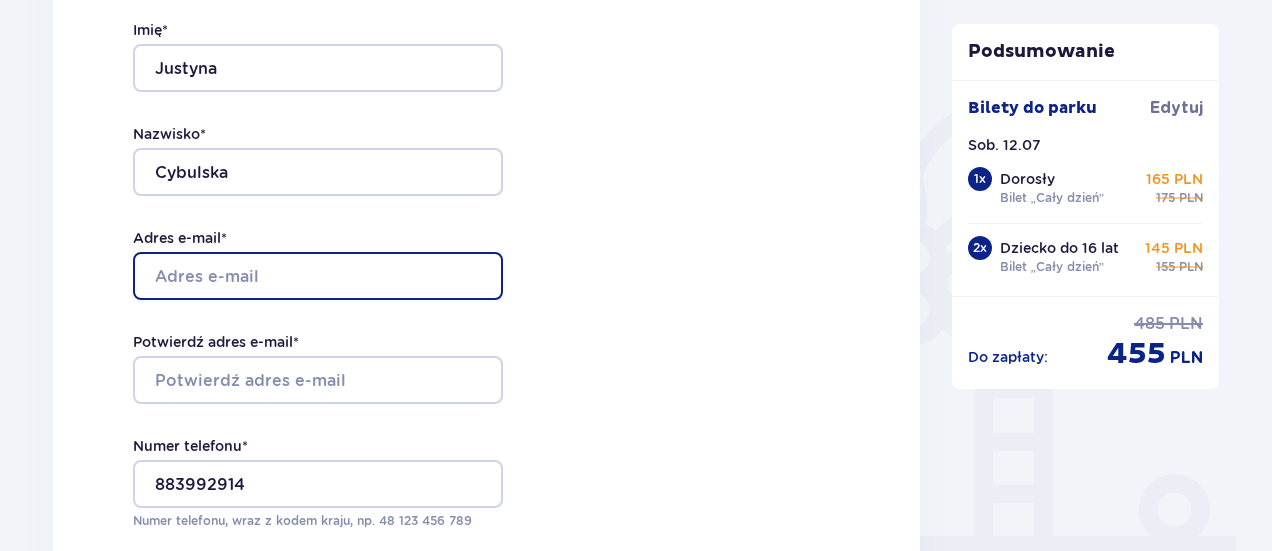click on "Adres e-mail *" at bounding box center [318, 276] 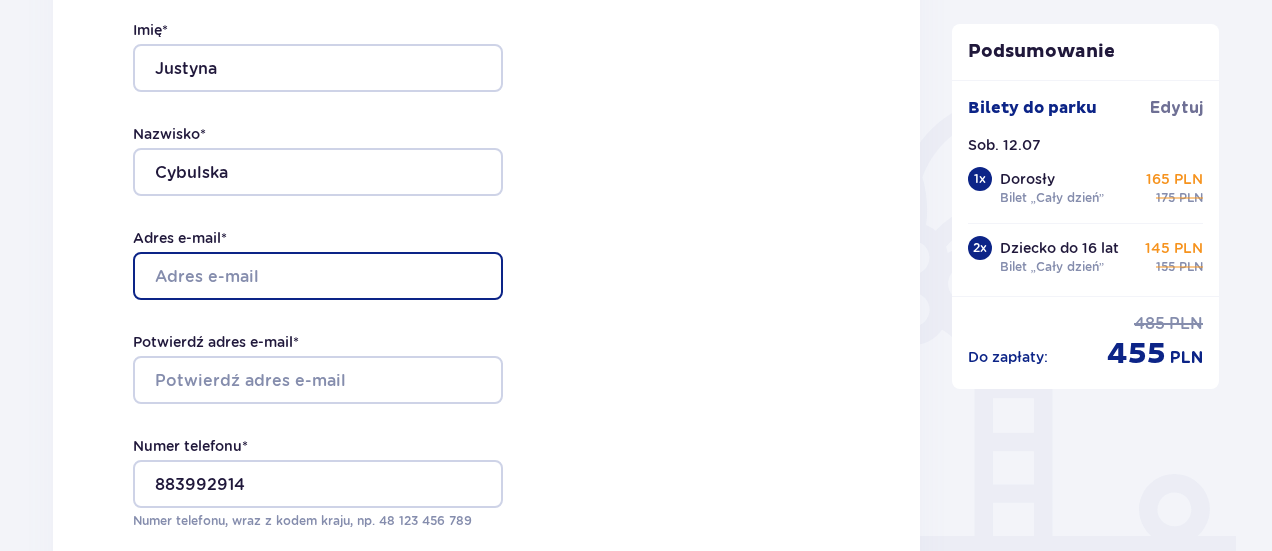 type on "[EMAIL_ADDRESS][DOMAIN_NAME]" 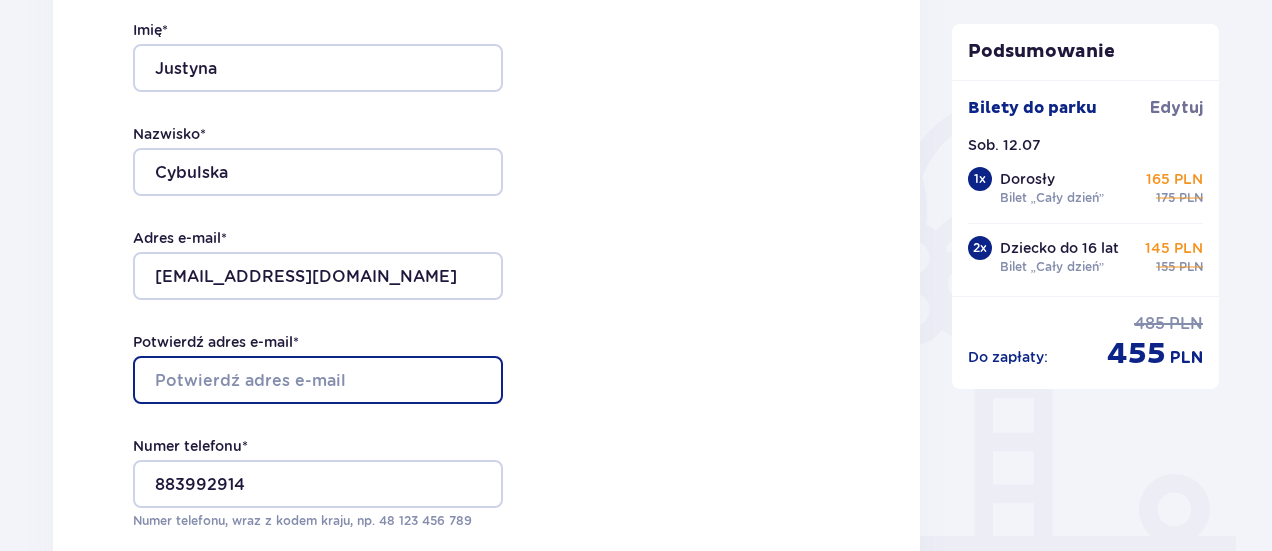 click on "Potwierdź adres e-mail *" at bounding box center [318, 380] 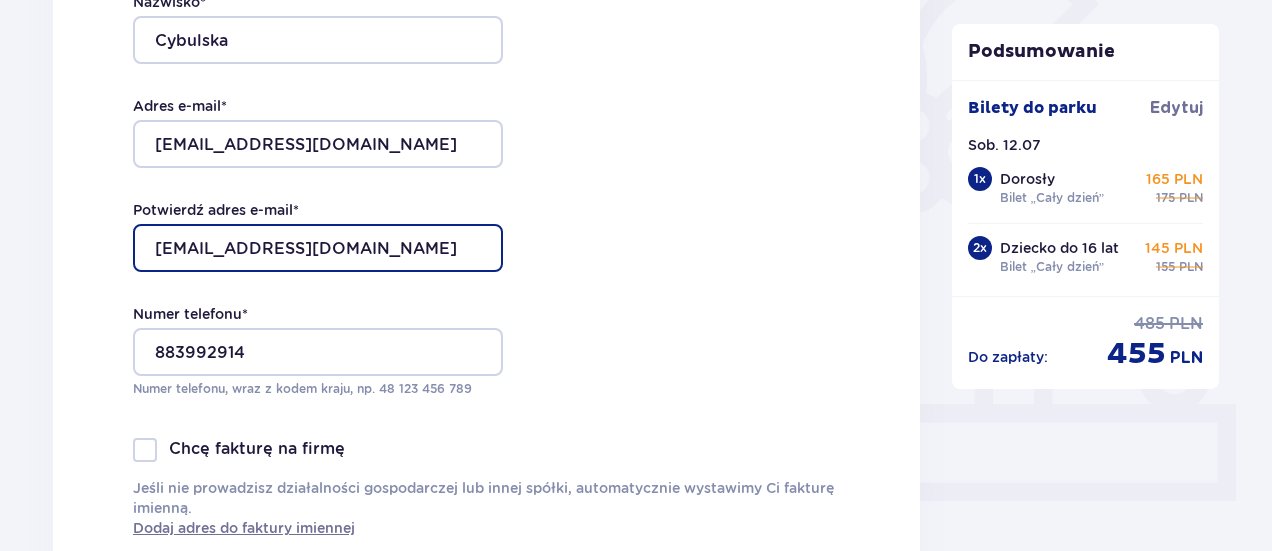 scroll, scrollTop: 600, scrollLeft: 0, axis: vertical 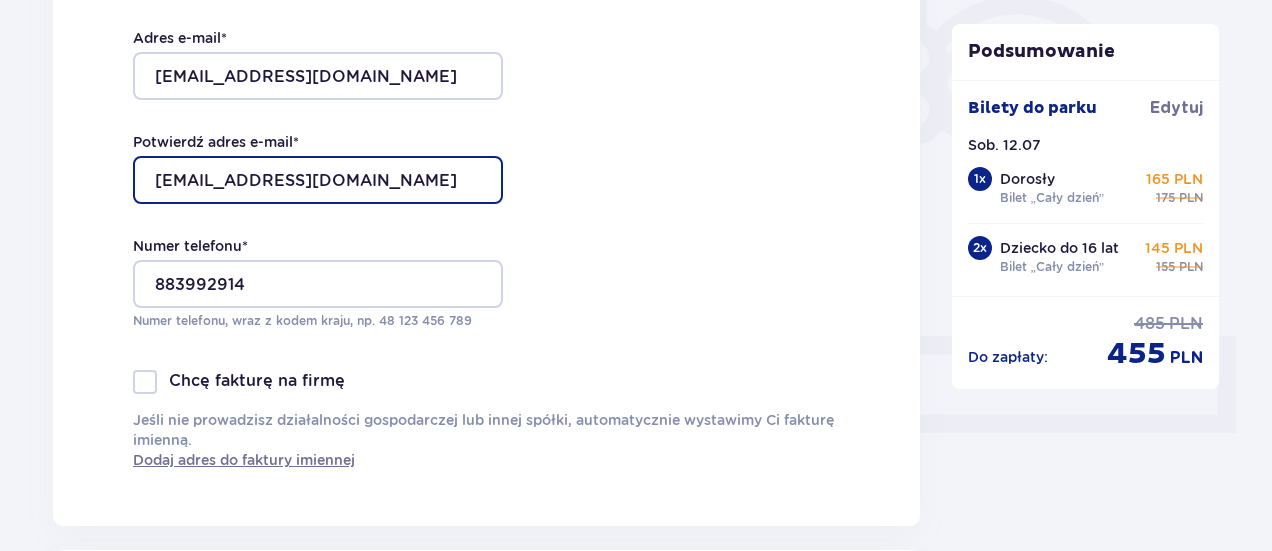 type on "[EMAIL_ADDRESS][DOMAIN_NAME]" 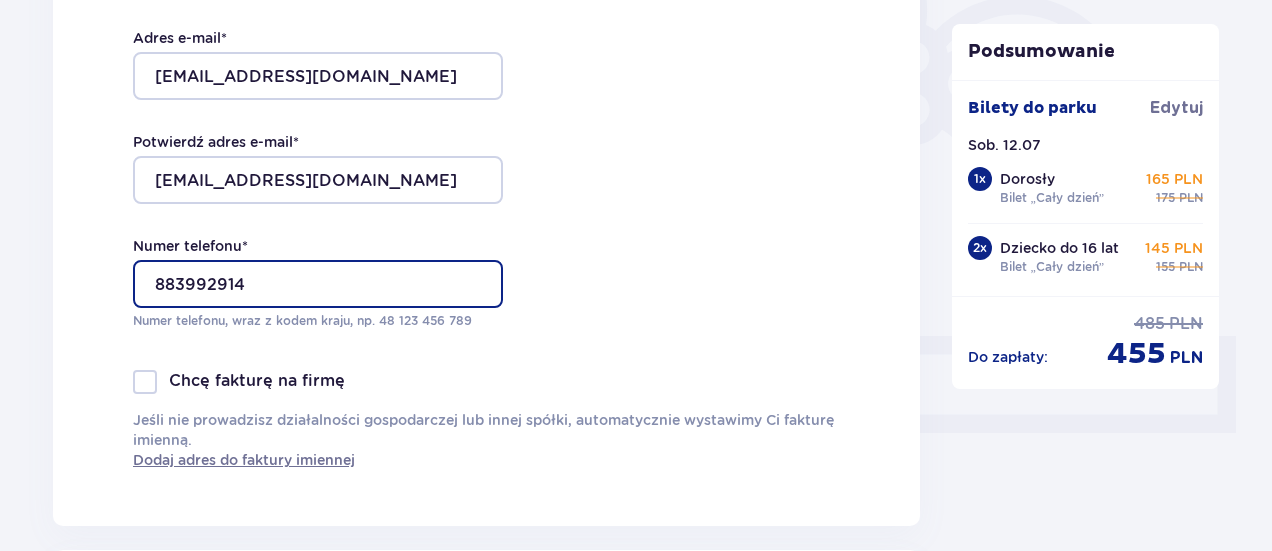 drag, startPoint x: 362, startPoint y: 283, endPoint x: 13, endPoint y: 276, distance: 349.0702 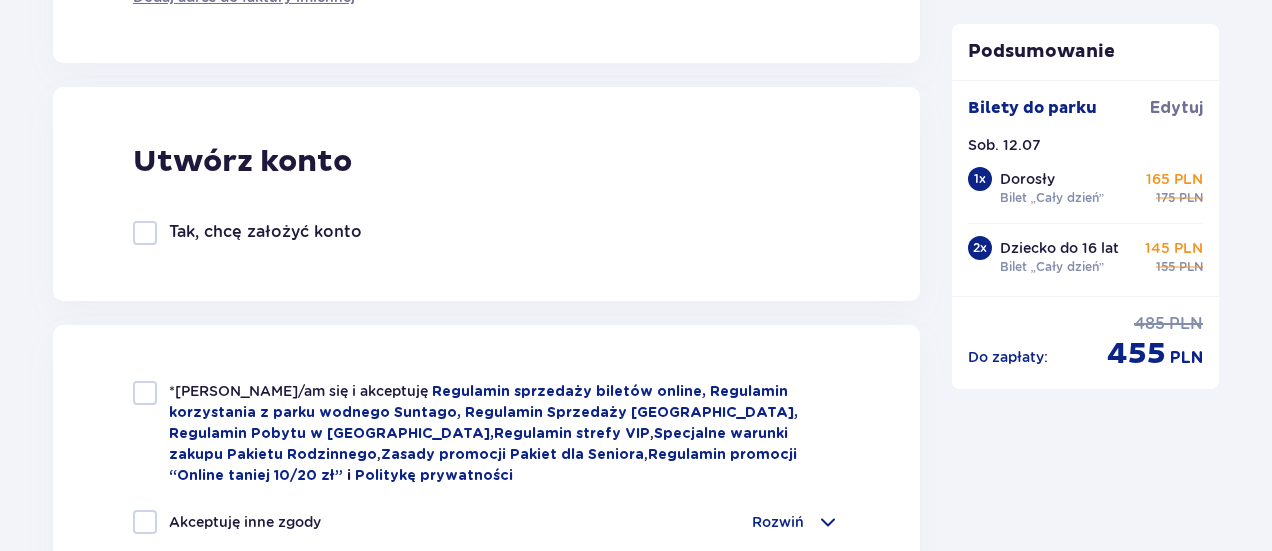 scroll, scrollTop: 1100, scrollLeft: 0, axis: vertical 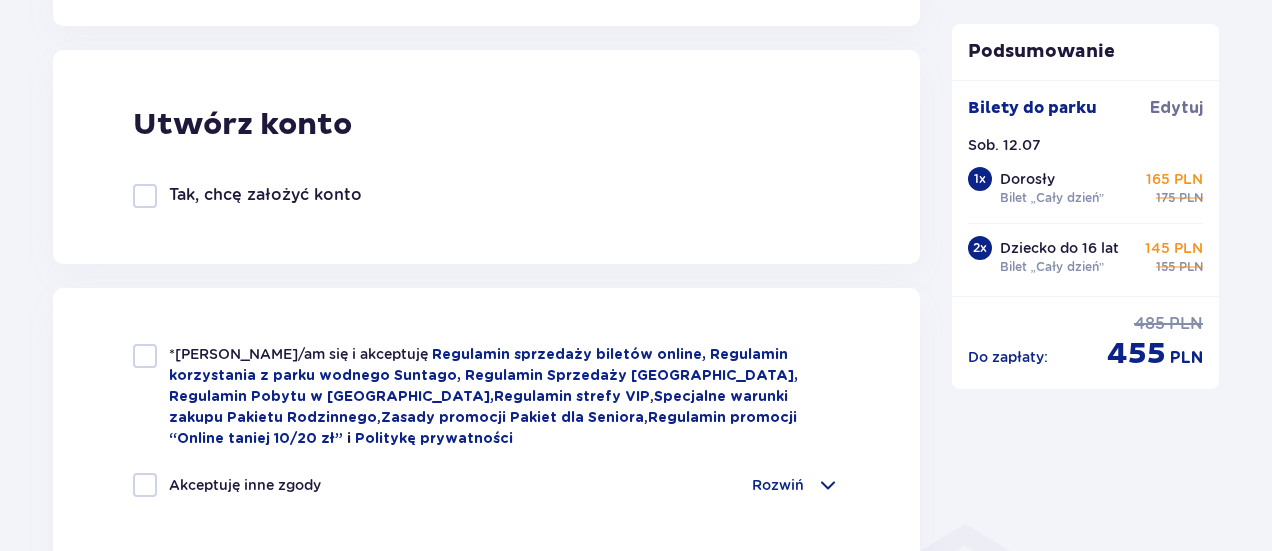 type on "509526389" 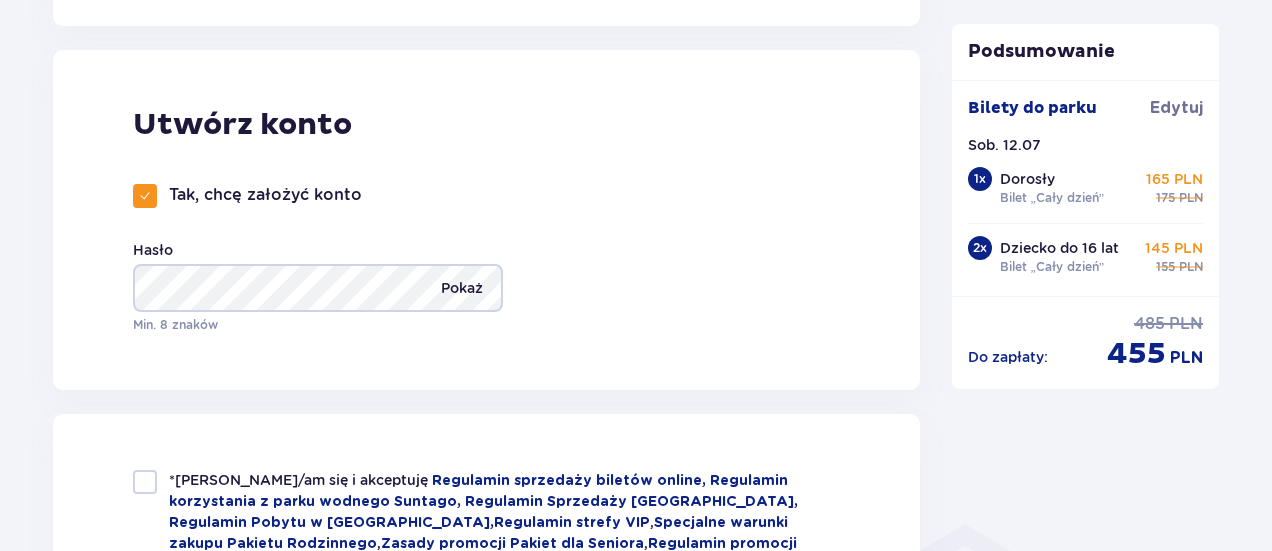 click on "Pokaż" at bounding box center (462, 288) 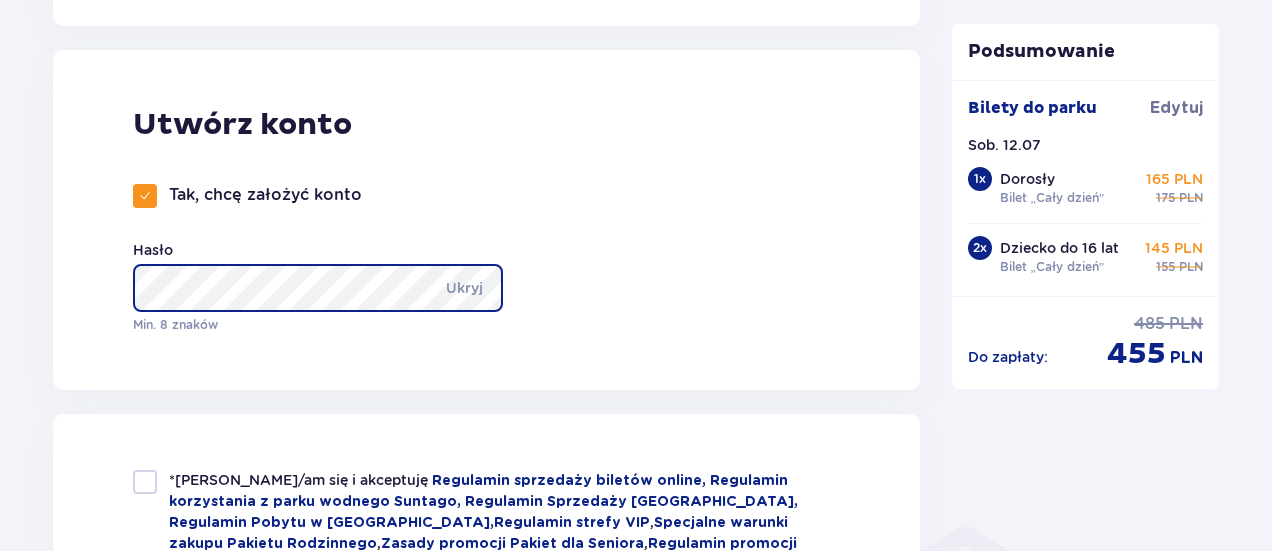 click on "Utwórz konto Tak, chcę założyć konto Hasło Ukryj Min. 8 znaków" at bounding box center (486, 220) 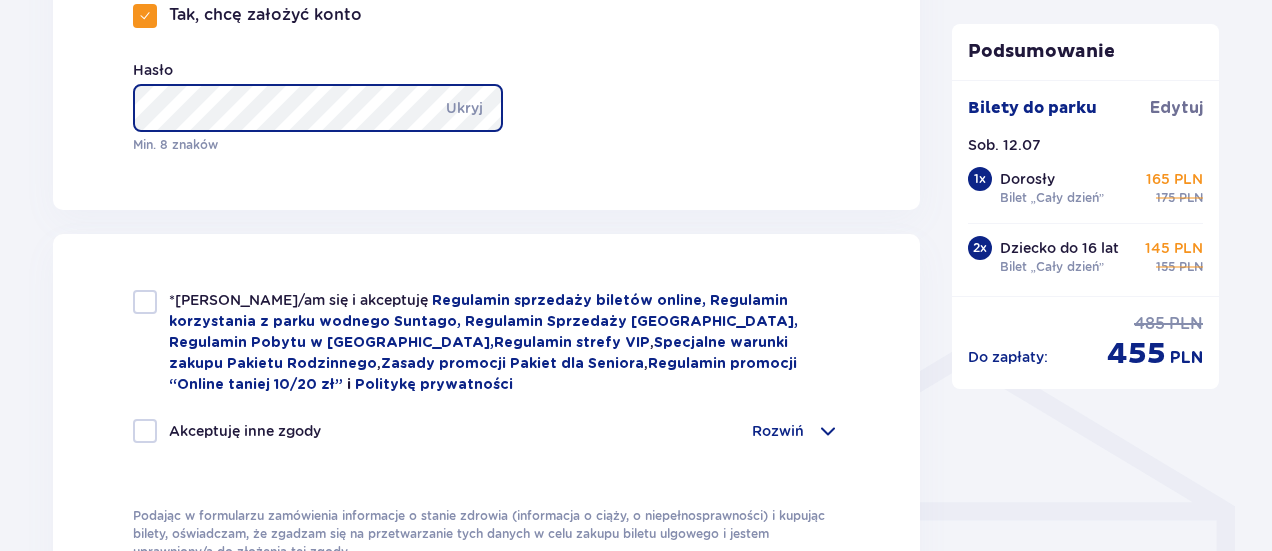 scroll, scrollTop: 1300, scrollLeft: 0, axis: vertical 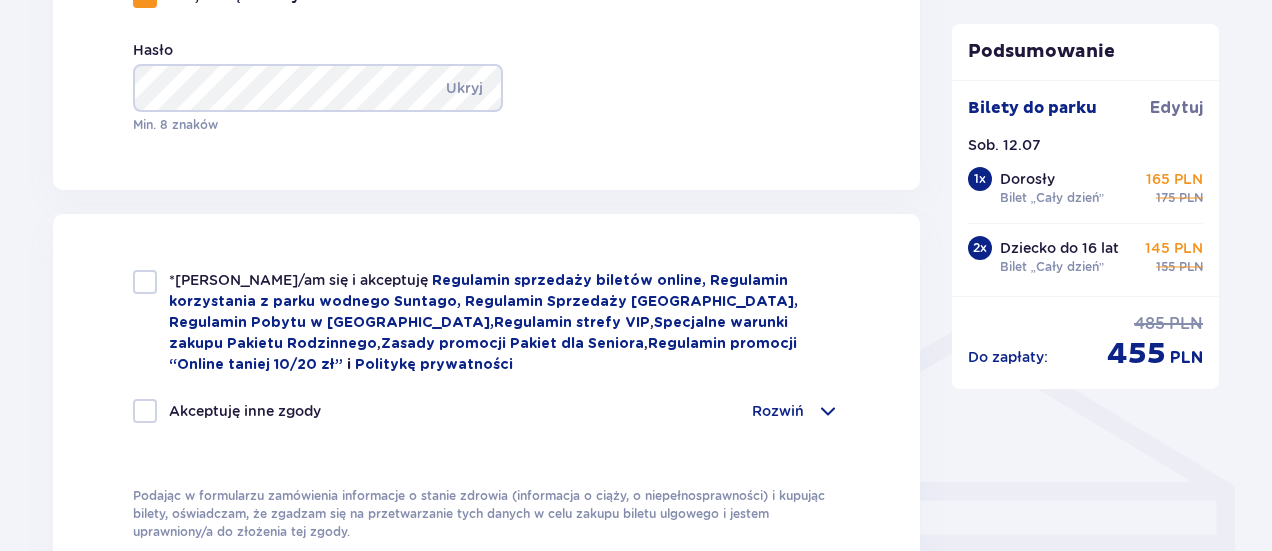 click at bounding box center (145, 282) 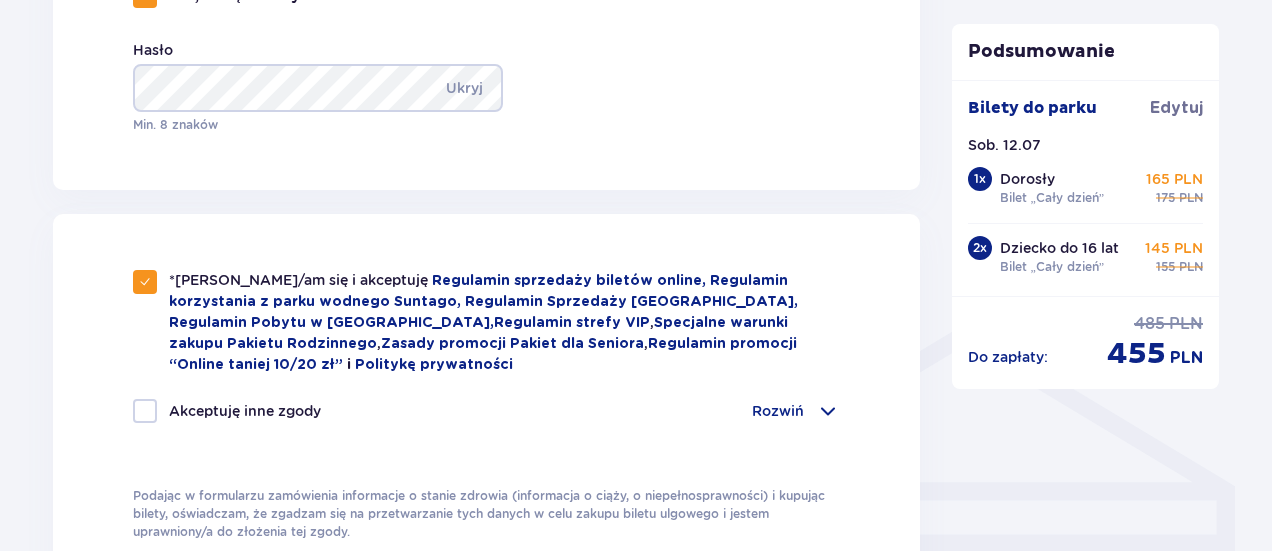 click at bounding box center (145, 411) 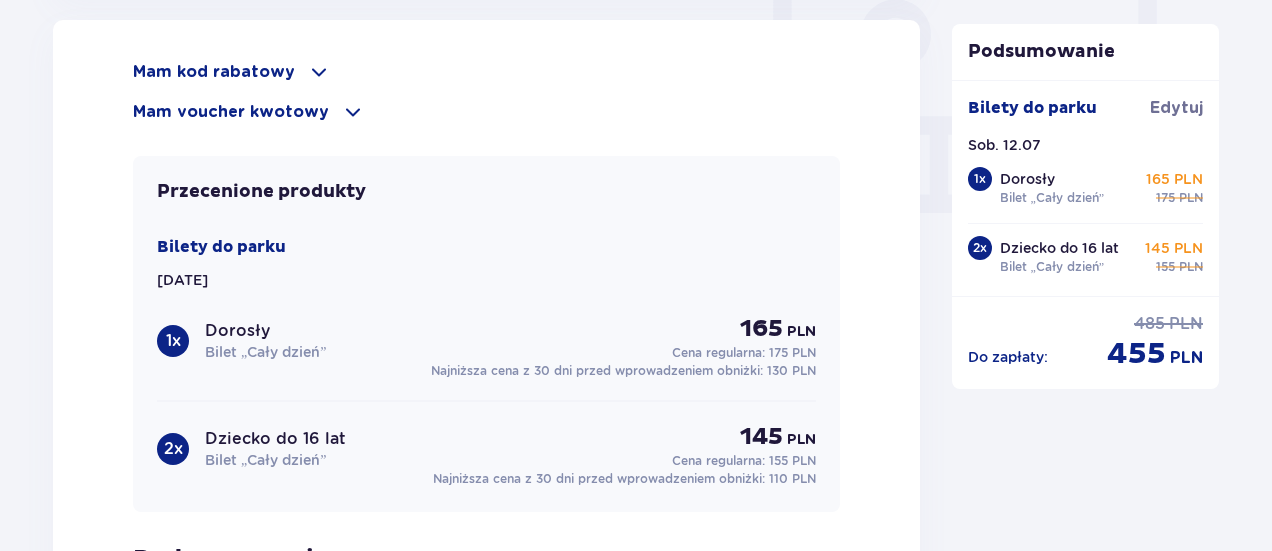 scroll, scrollTop: 1900, scrollLeft: 0, axis: vertical 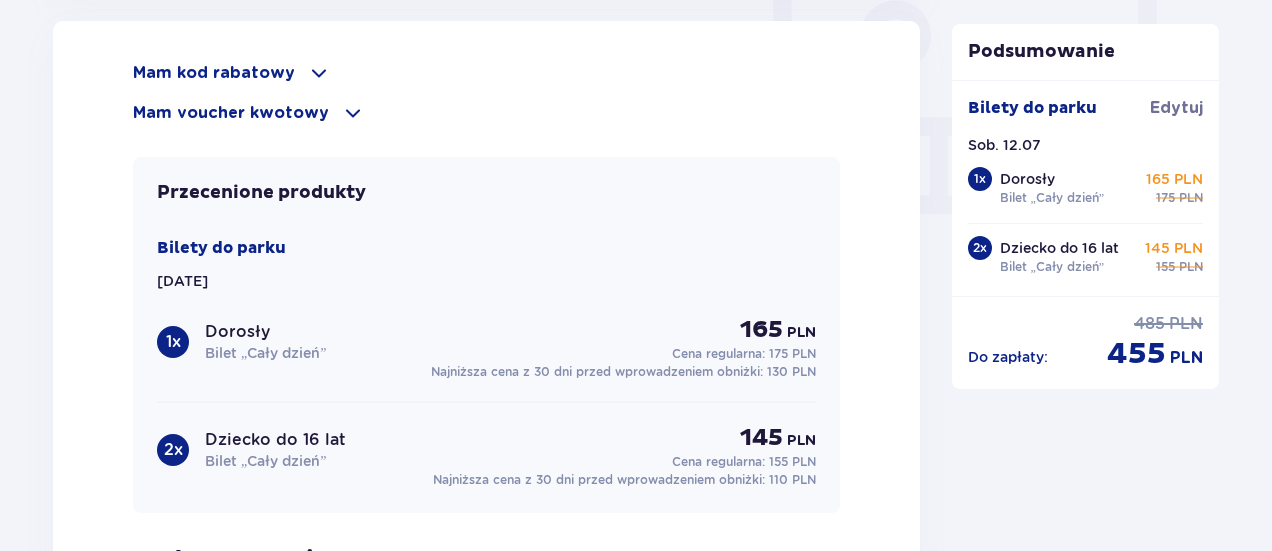 click on "Mam voucher kwotowy" at bounding box center [486, 113] 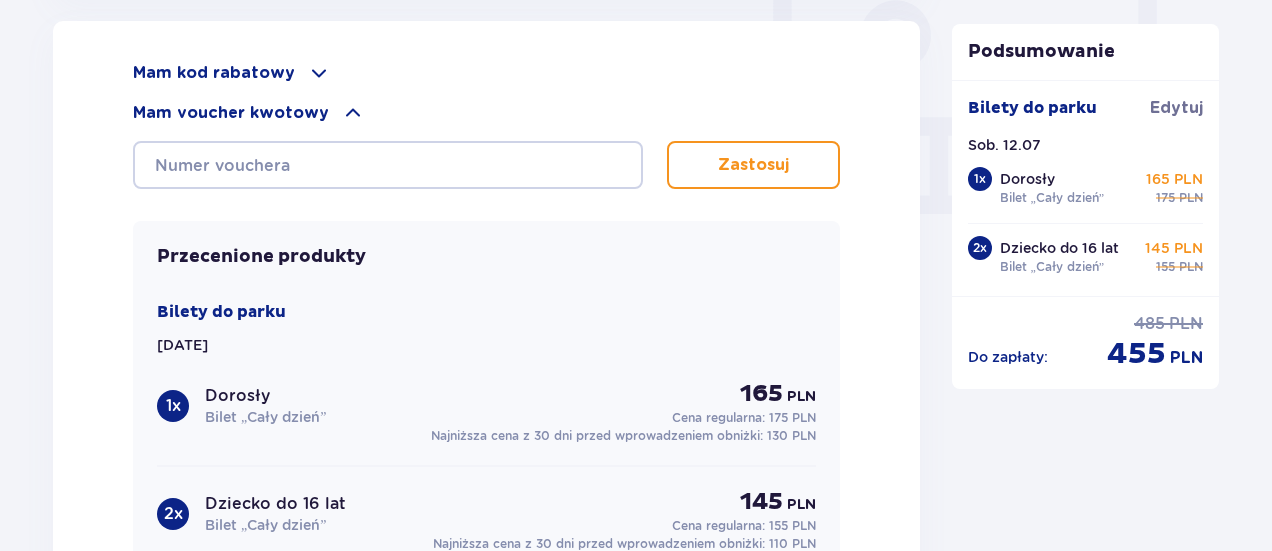 click at bounding box center (319, 73) 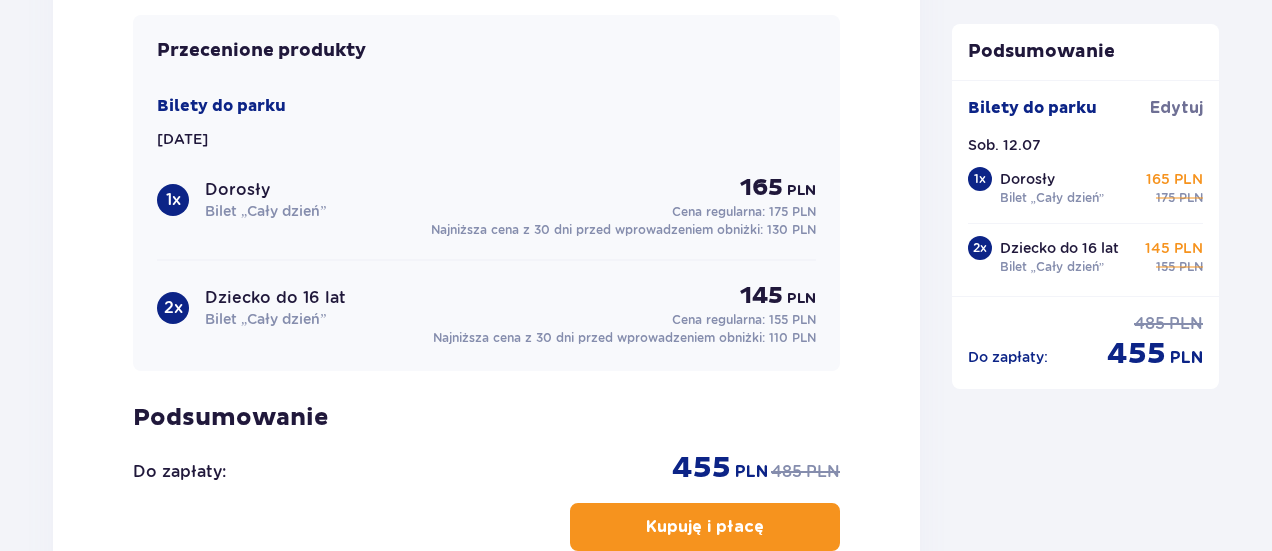 scroll, scrollTop: 2300, scrollLeft: 0, axis: vertical 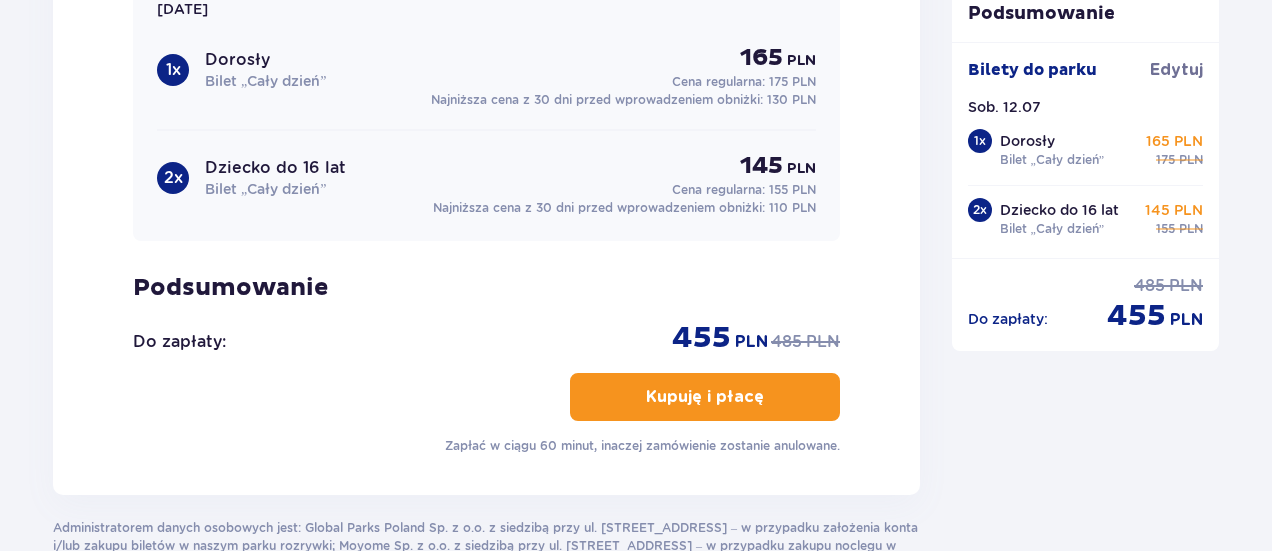 click on "Kupuję i płacę" at bounding box center [705, 397] 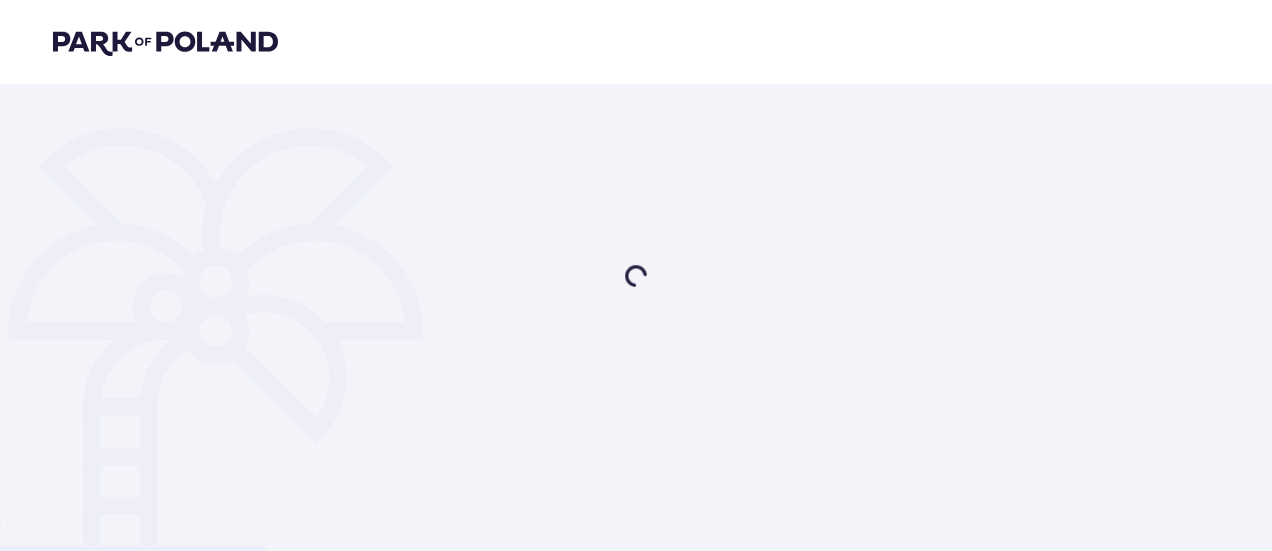 scroll, scrollTop: 0, scrollLeft: 0, axis: both 